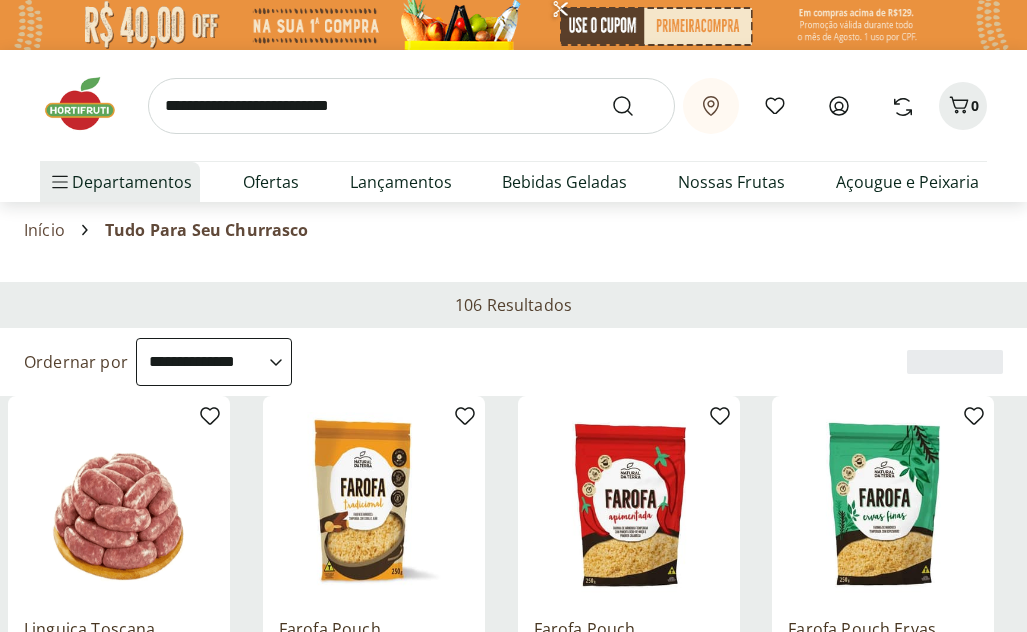 select on "**********" 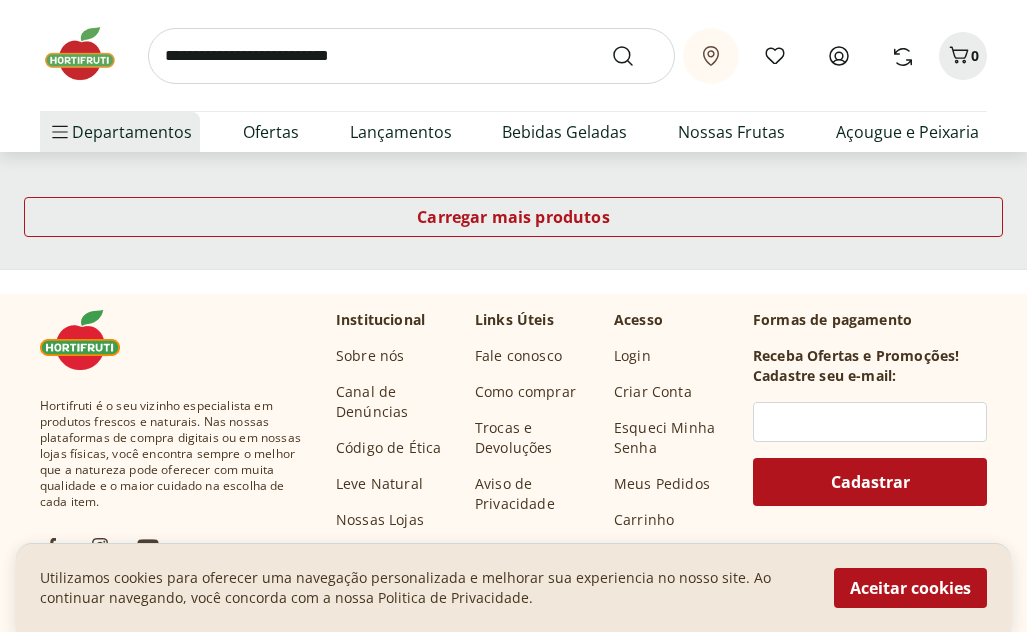 scroll, scrollTop: 1500, scrollLeft: 0, axis: vertical 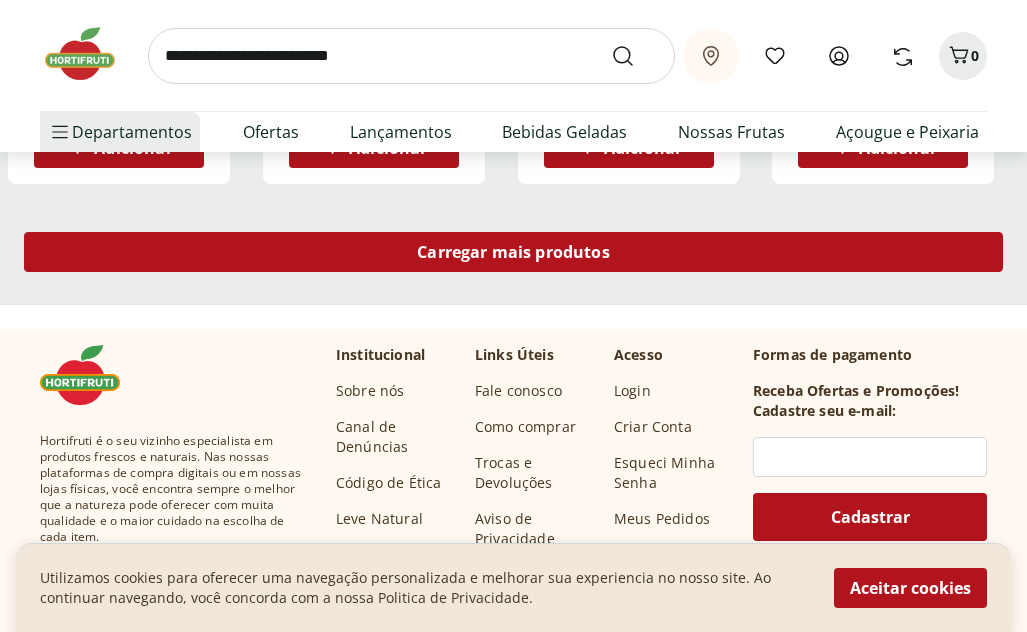 click on "Carregar mais produtos" at bounding box center (513, 252) 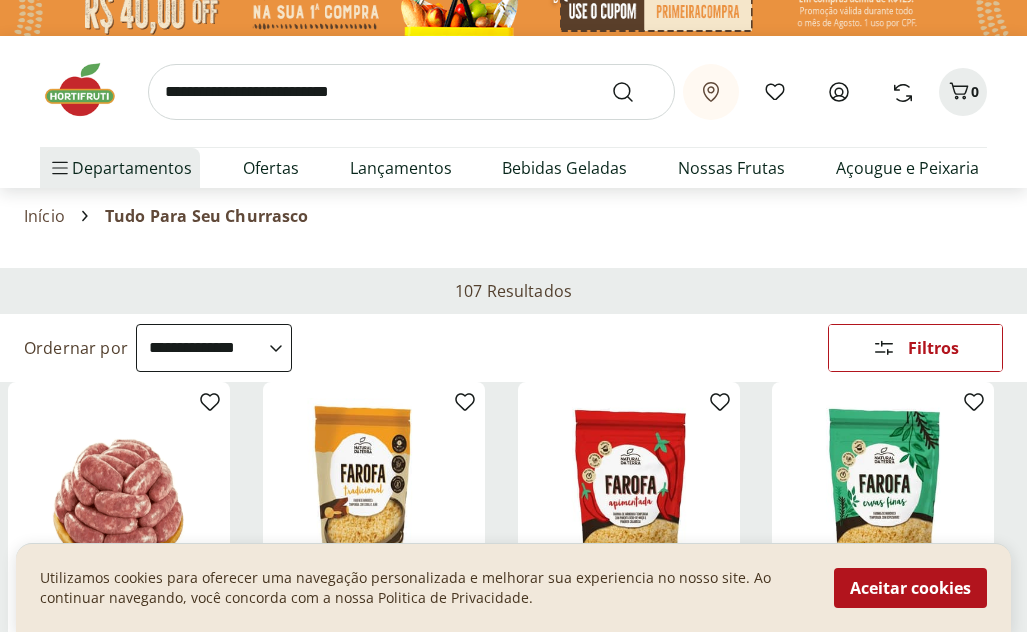 scroll, scrollTop: 0, scrollLeft: 0, axis: both 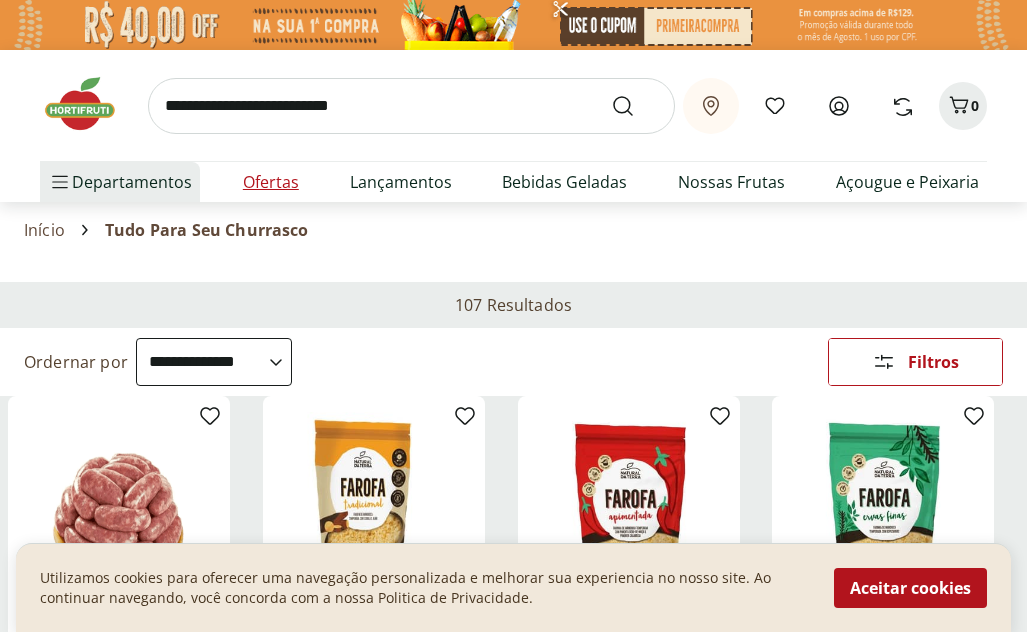 click on "Ofertas" at bounding box center (271, 182) 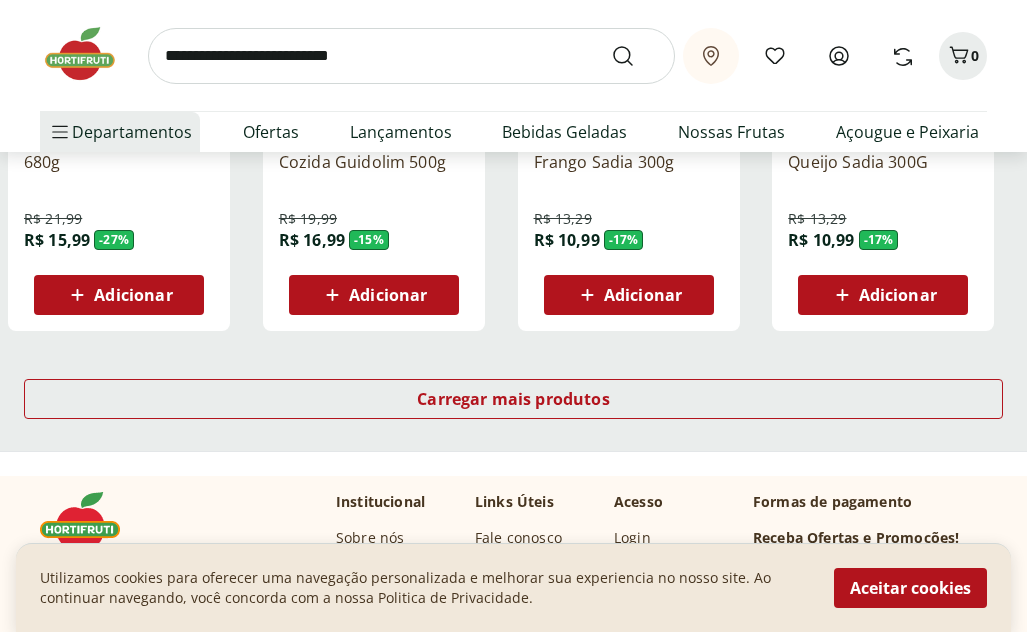 scroll, scrollTop: 1400, scrollLeft: 0, axis: vertical 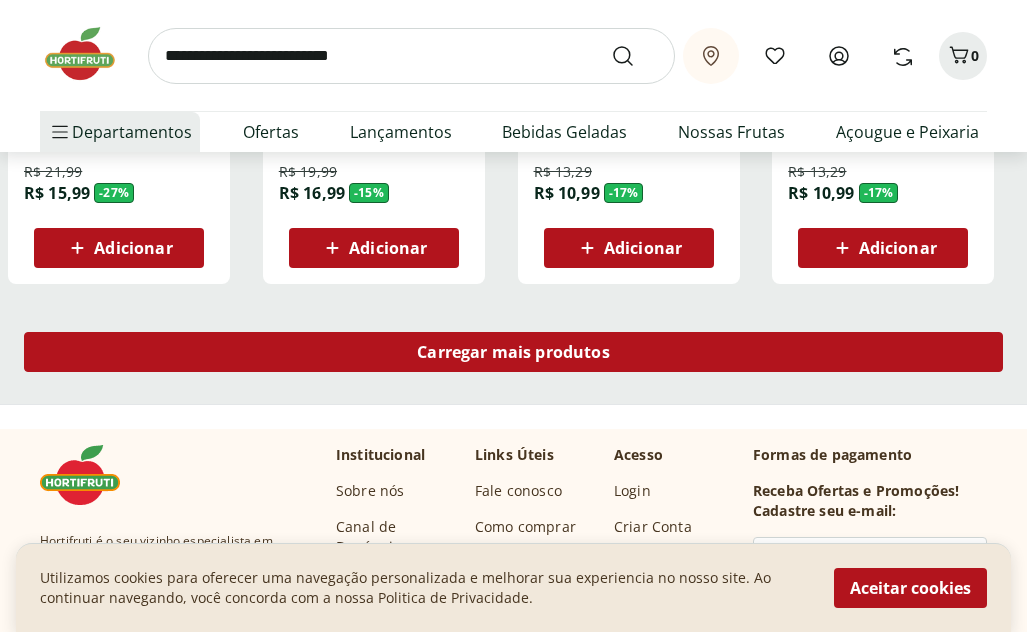 click on "Carregar mais produtos" at bounding box center [513, 352] 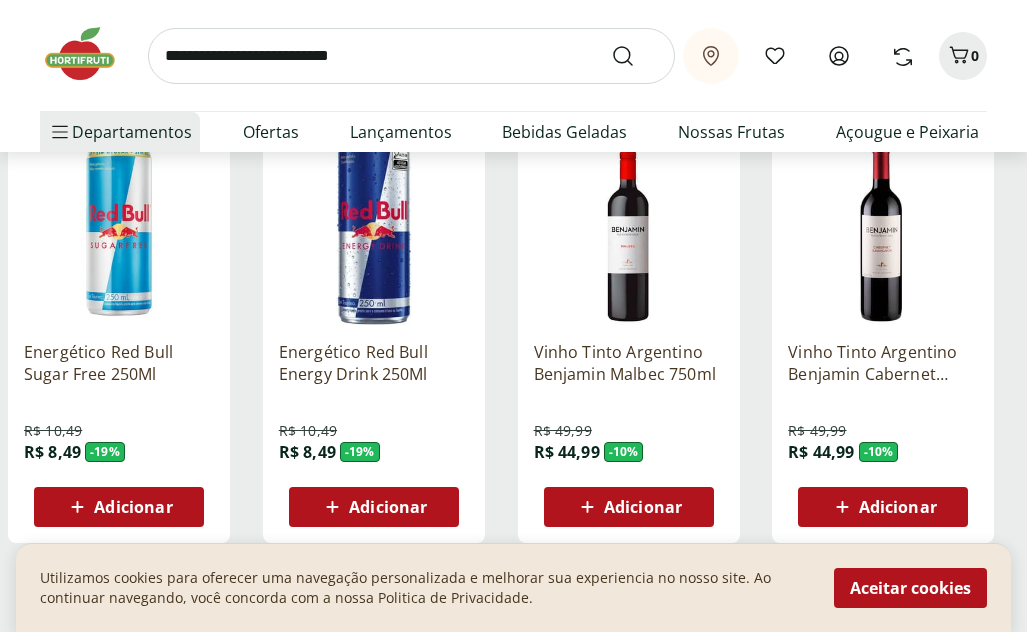 scroll, scrollTop: 2600, scrollLeft: 0, axis: vertical 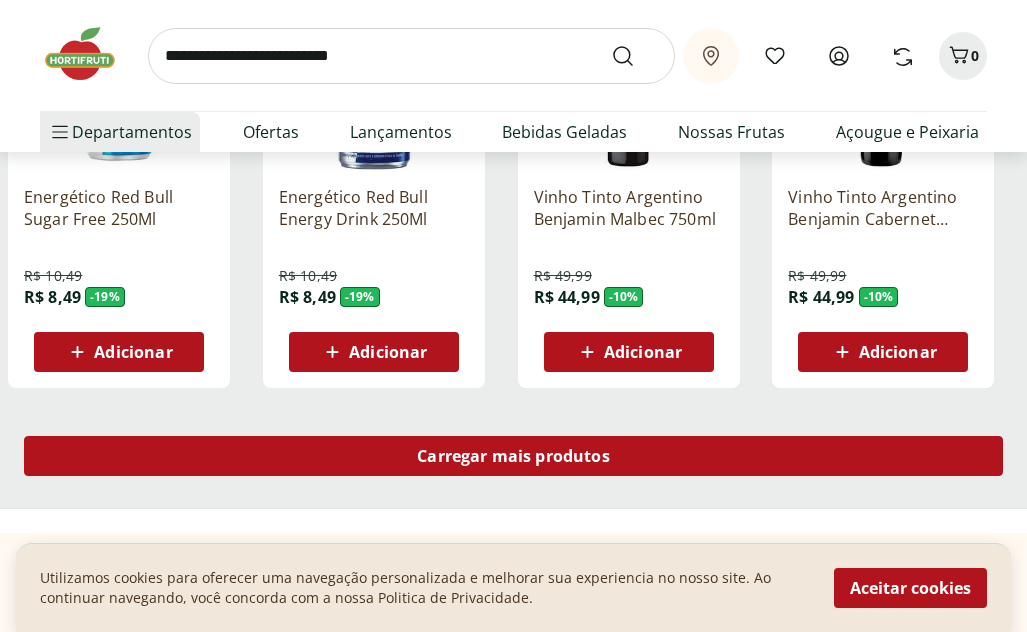 click on "Carregar mais produtos" at bounding box center (513, 456) 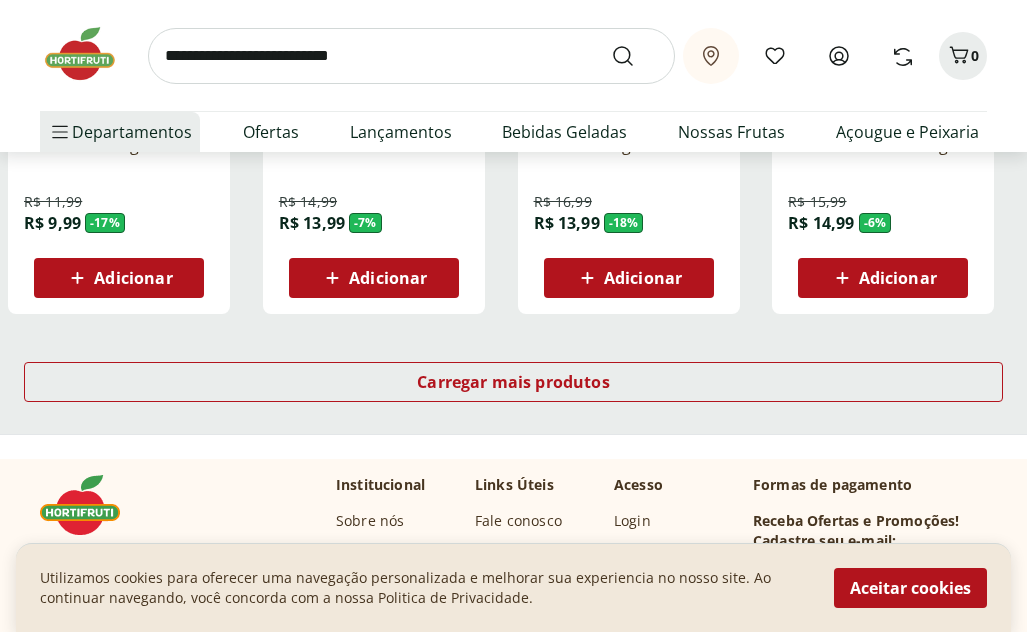 scroll, scrollTop: 4000, scrollLeft: 0, axis: vertical 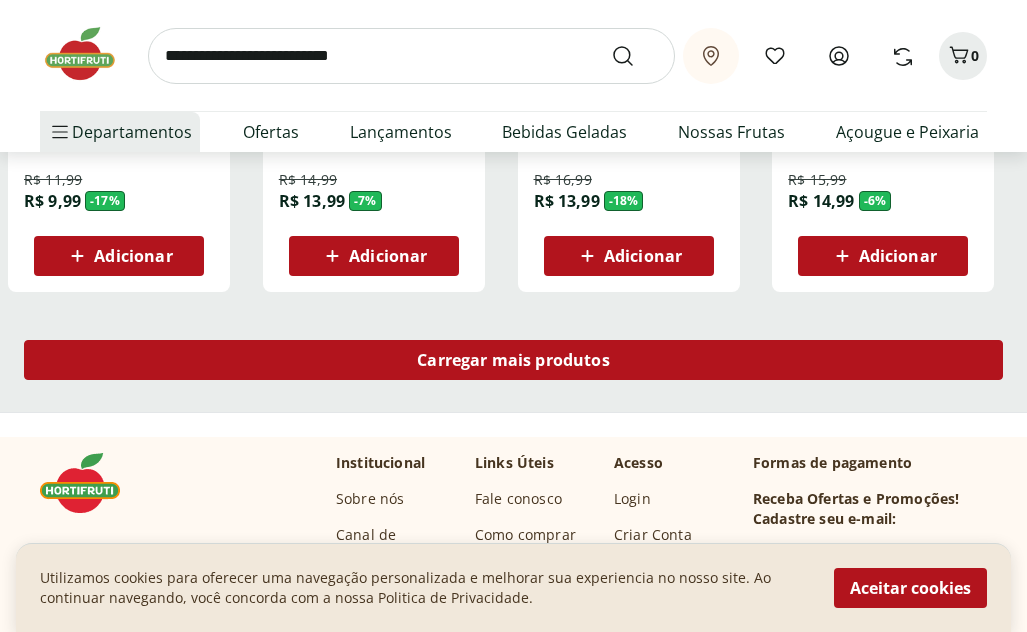click on "Carregar mais produtos" at bounding box center [513, 360] 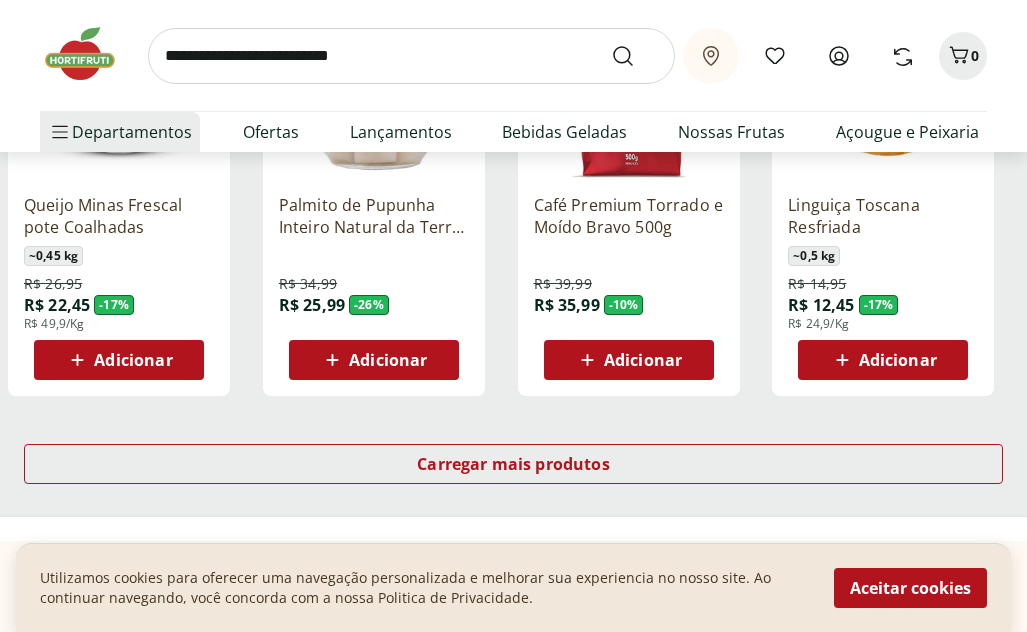 scroll, scrollTop: 5300, scrollLeft: 0, axis: vertical 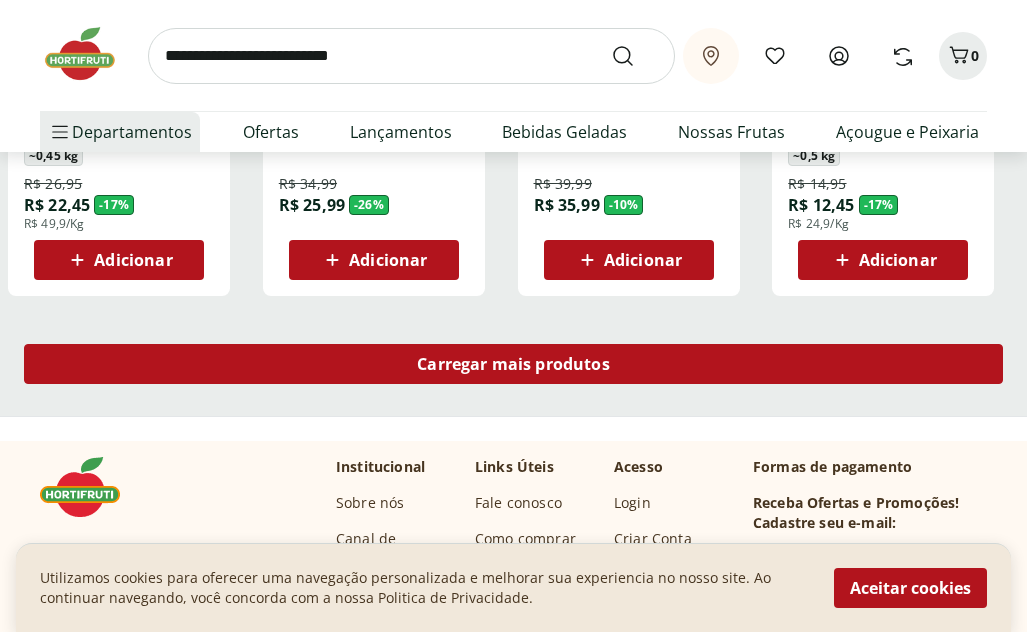 click on "Carregar mais produtos" at bounding box center (513, 364) 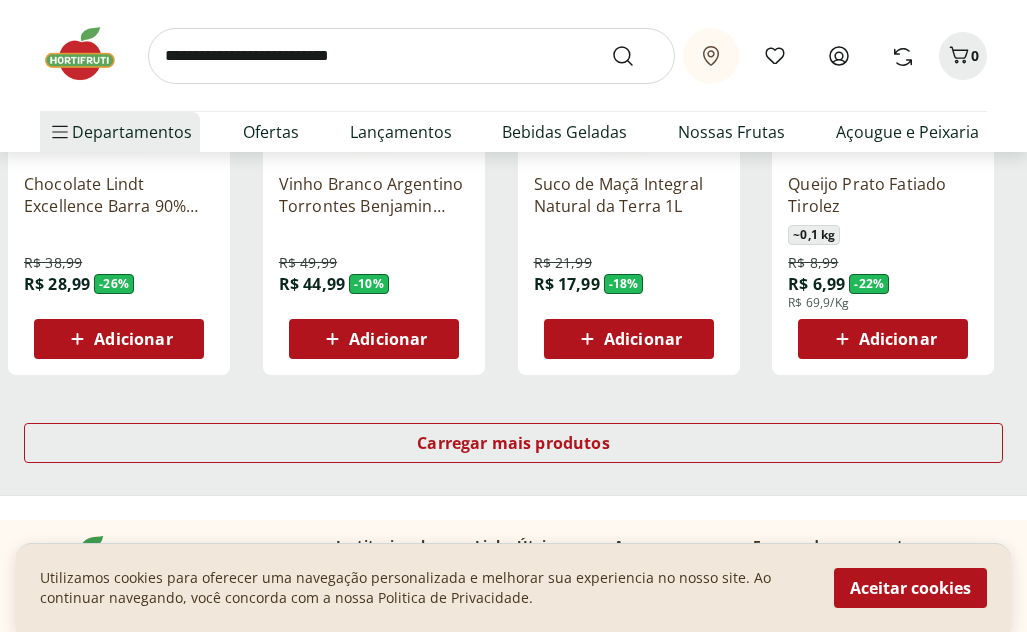 scroll, scrollTop: 6600, scrollLeft: 0, axis: vertical 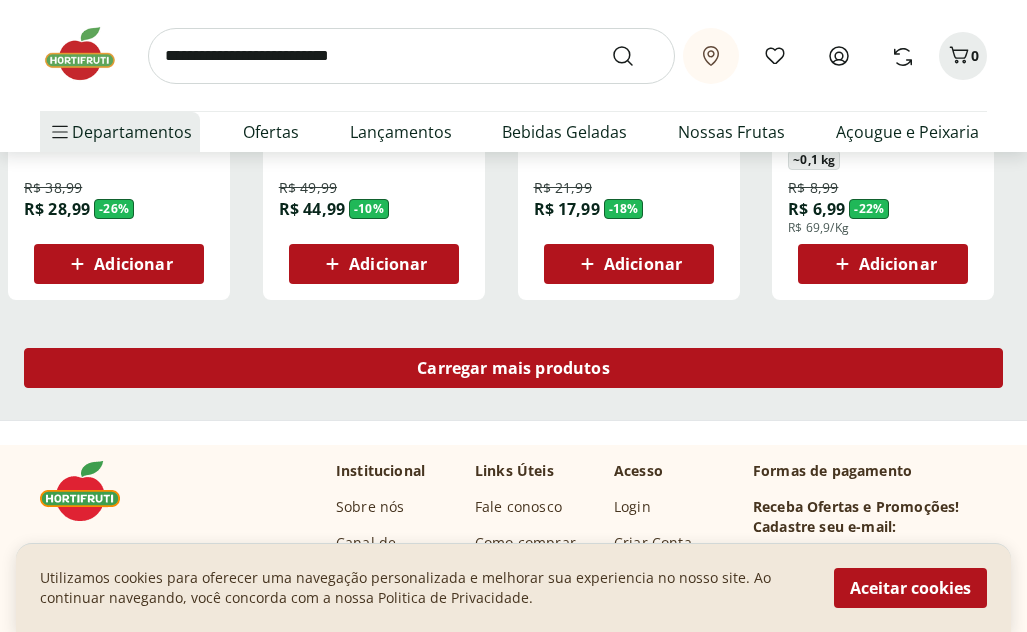 click on "Carregar mais produtos" at bounding box center [513, 368] 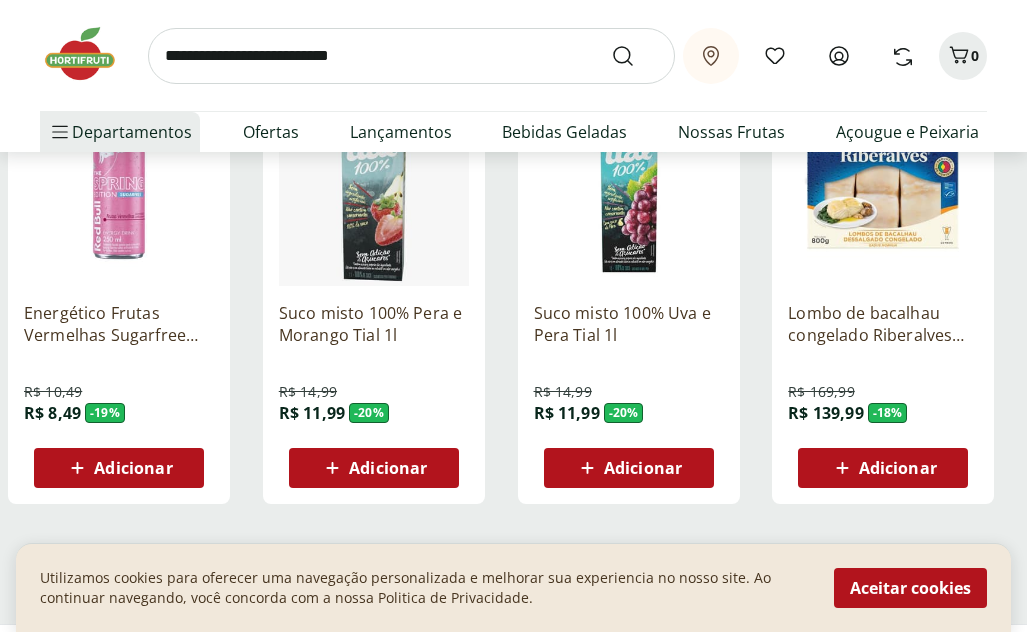 scroll, scrollTop: 7800, scrollLeft: 0, axis: vertical 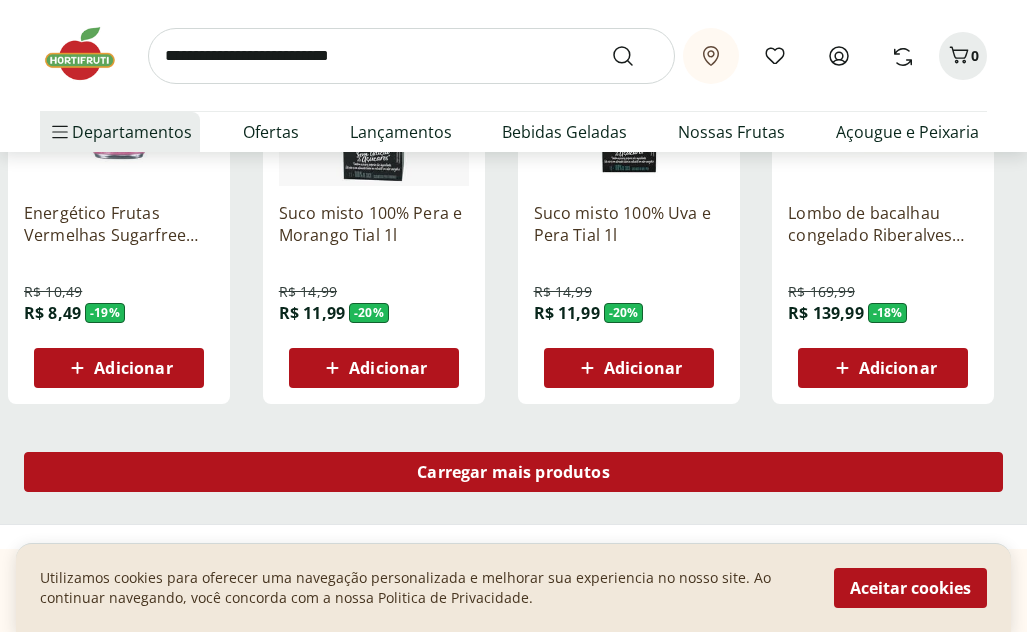 click on "Carregar mais produtos" at bounding box center (513, 472) 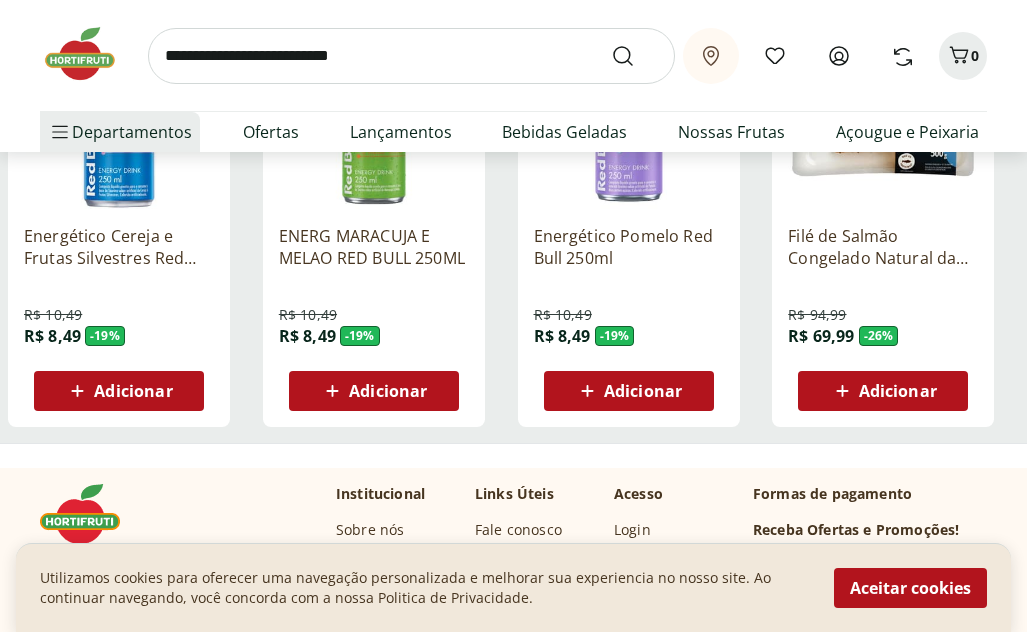 scroll, scrollTop: 8200, scrollLeft: 0, axis: vertical 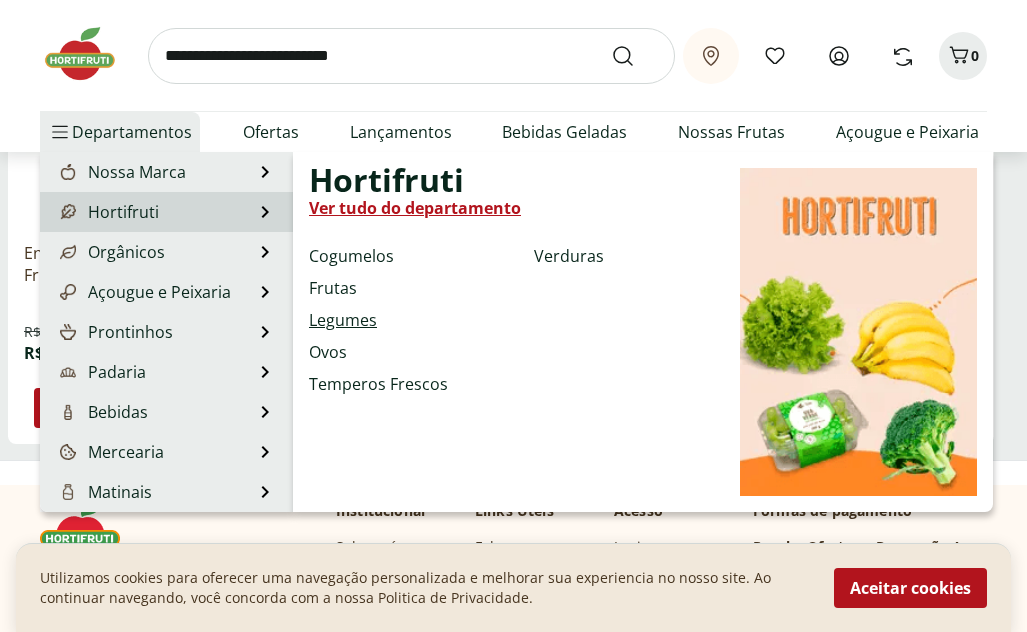click on "Legumes" at bounding box center [343, 320] 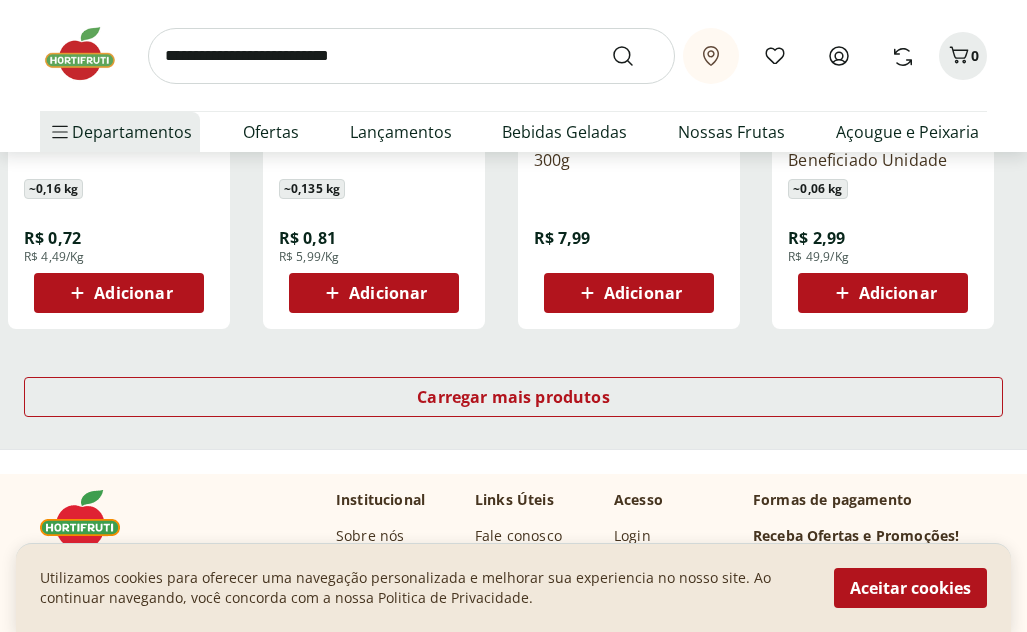 scroll, scrollTop: 1400, scrollLeft: 0, axis: vertical 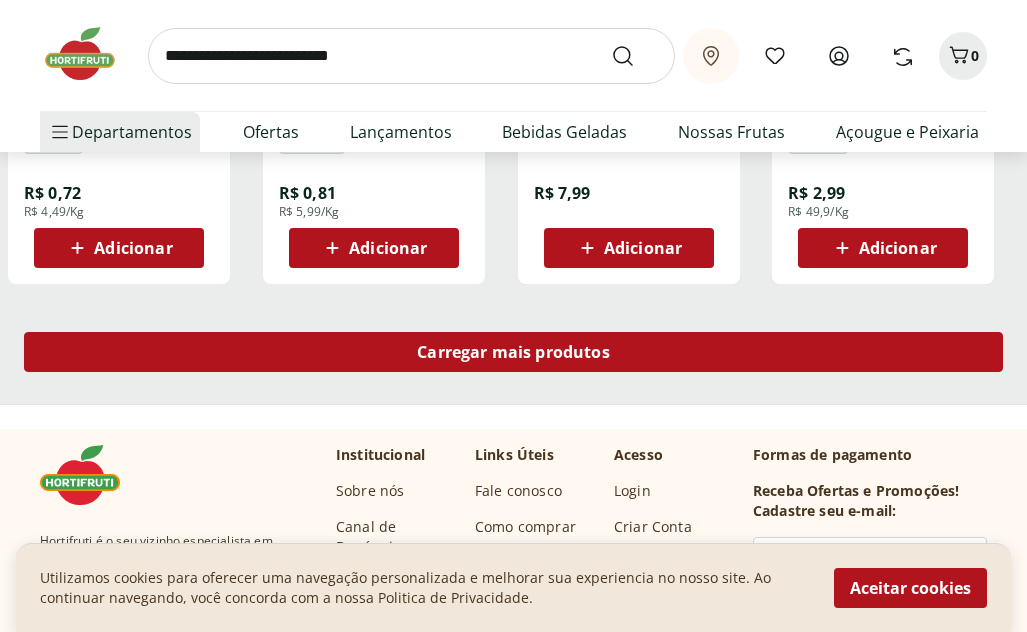 click on "Carregar mais produtos" at bounding box center (513, 352) 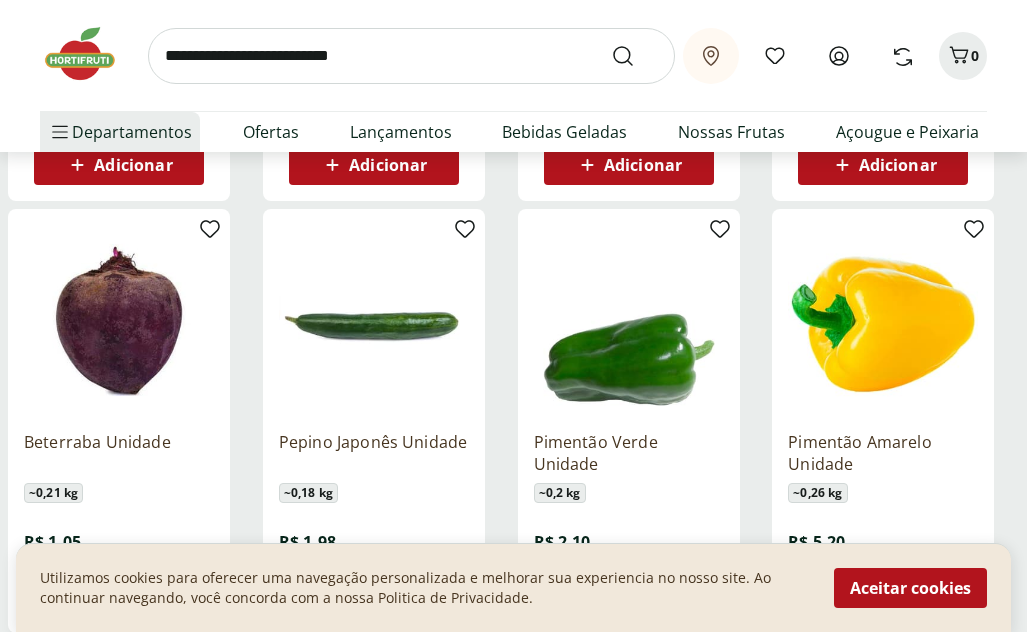 scroll, scrollTop: 2400, scrollLeft: 0, axis: vertical 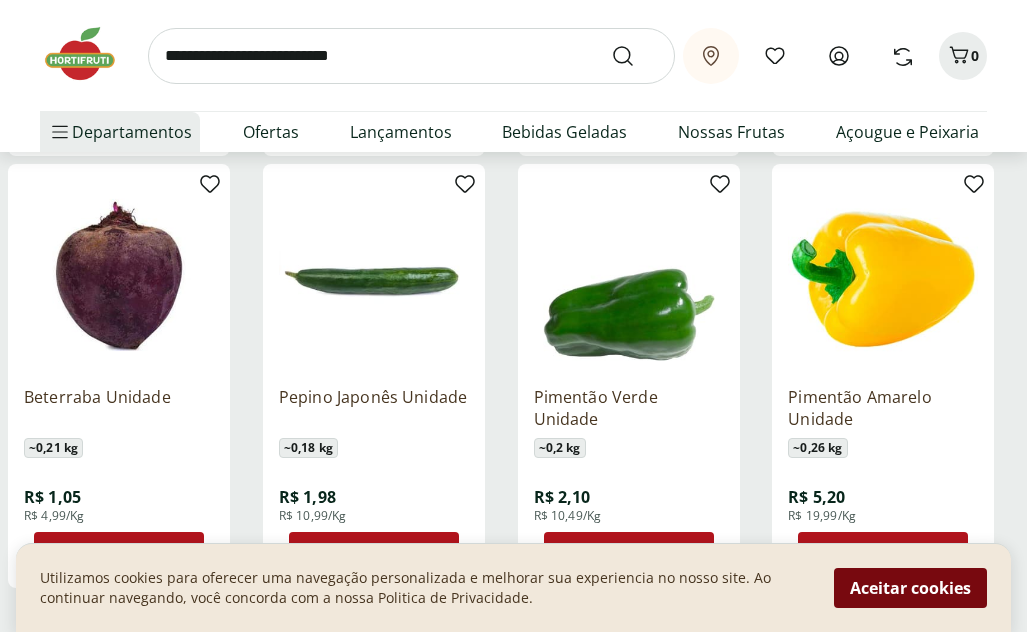 click on "Aceitar cookies" at bounding box center (910, 588) 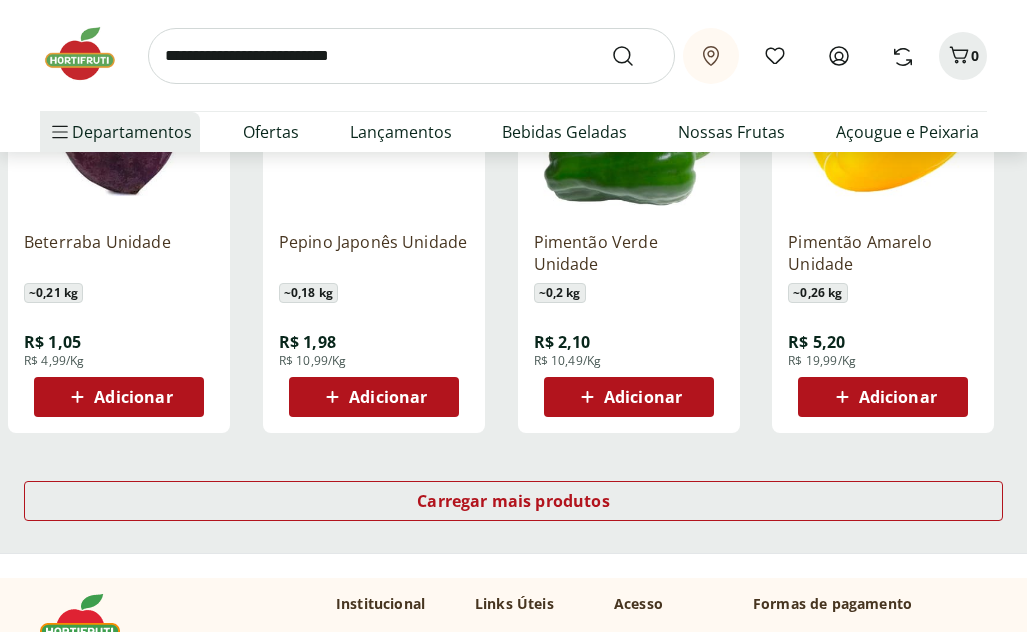 scroll, scrollTop: 2600, scrollLeft: 0, axis: vertical 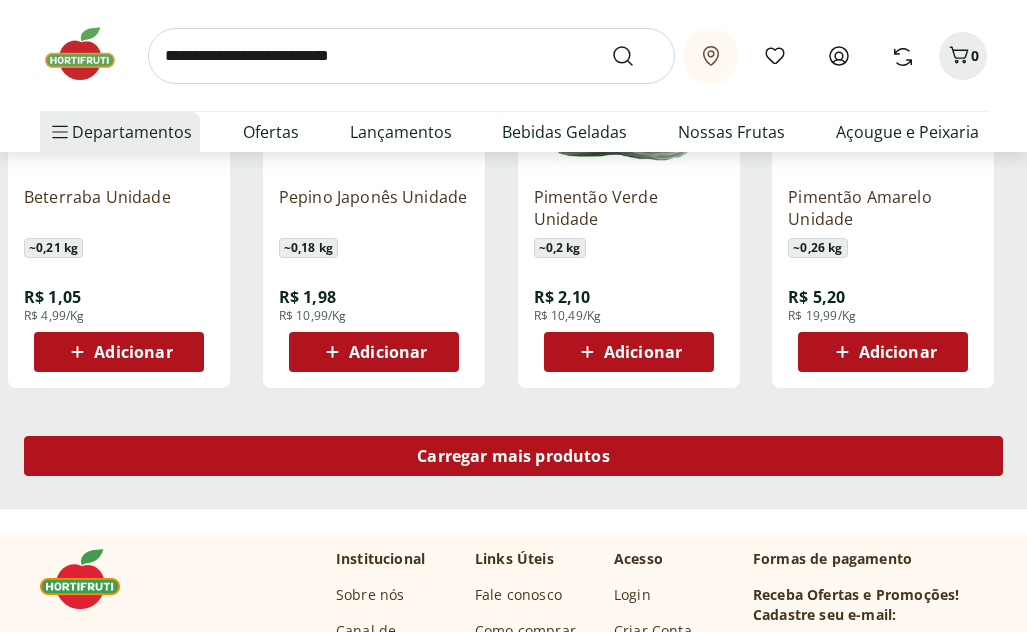 click on "Carregar mais produtos" at bounding box center [513, 456] 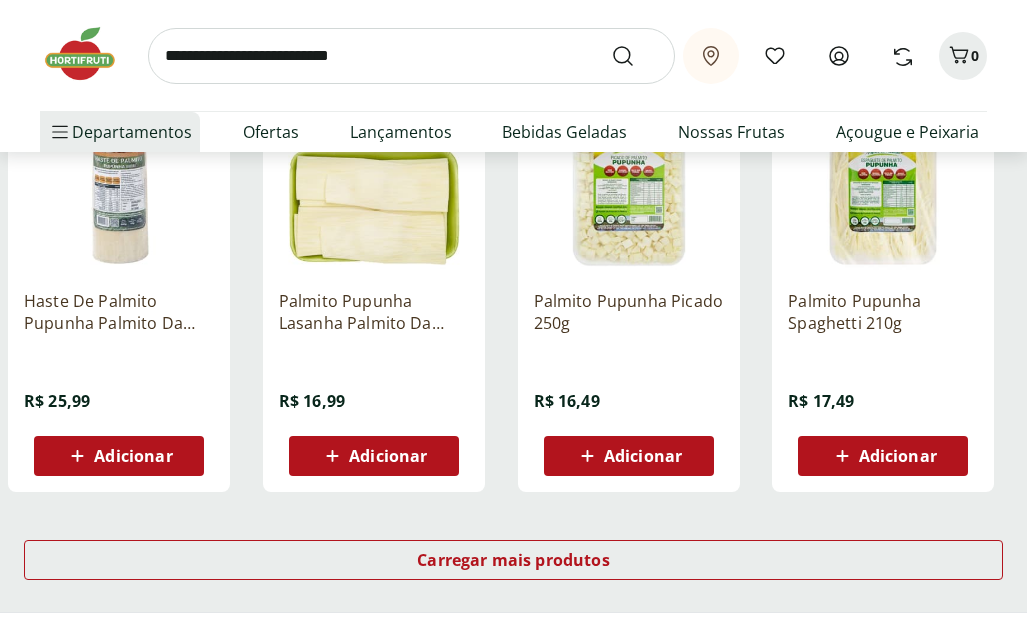 scroll, scrollTop: 3900, scrollLeft: 0, axis: vertical 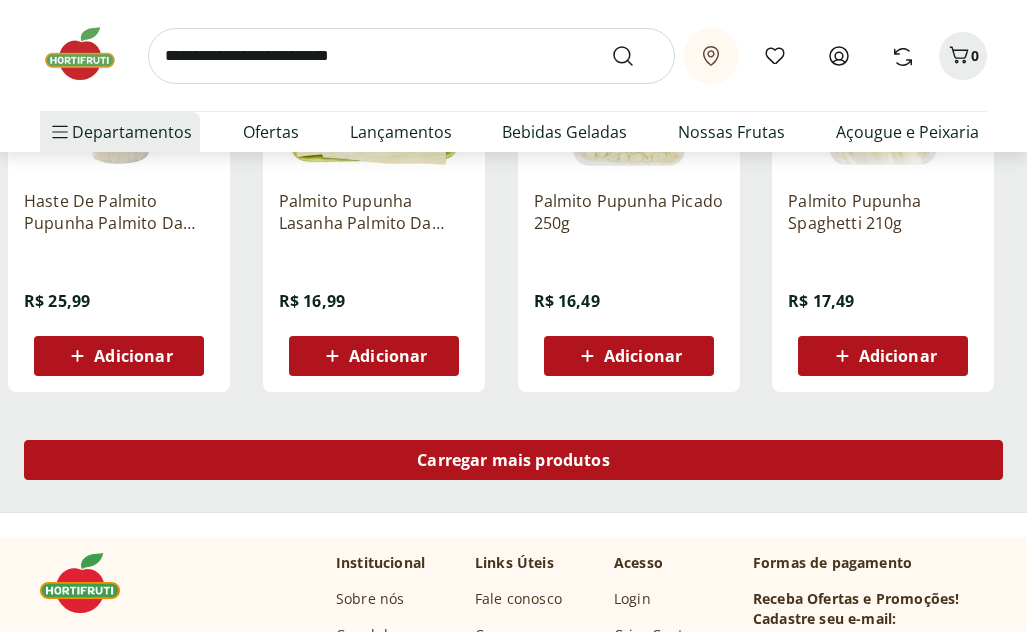 click on "Carregar mais produtos" at bounding box center (513, 460) 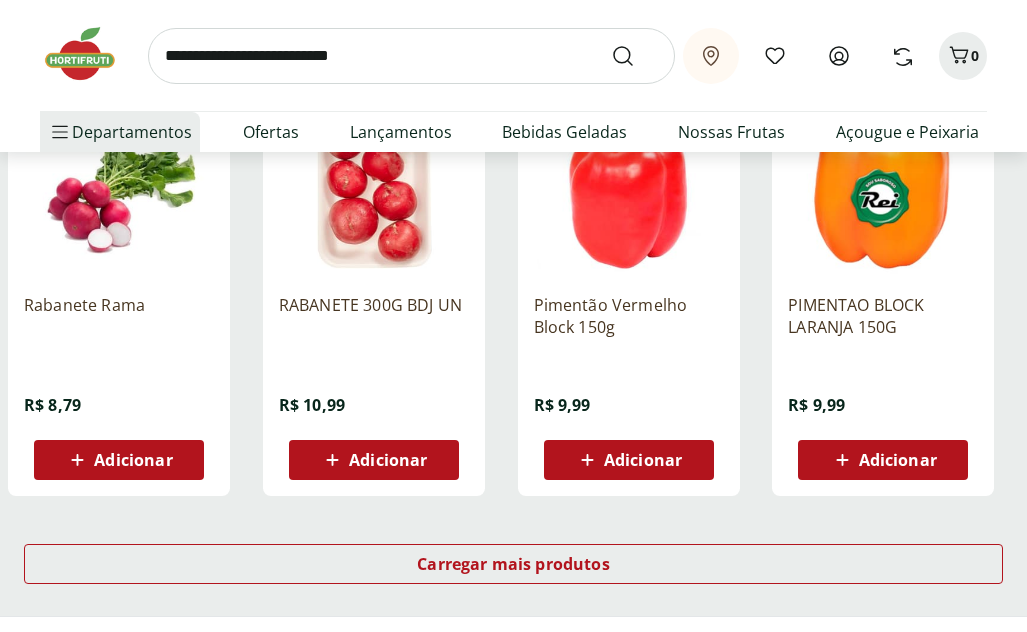 scroll, scrollTop: 5200, scrollLeft: 0, axis: vertical 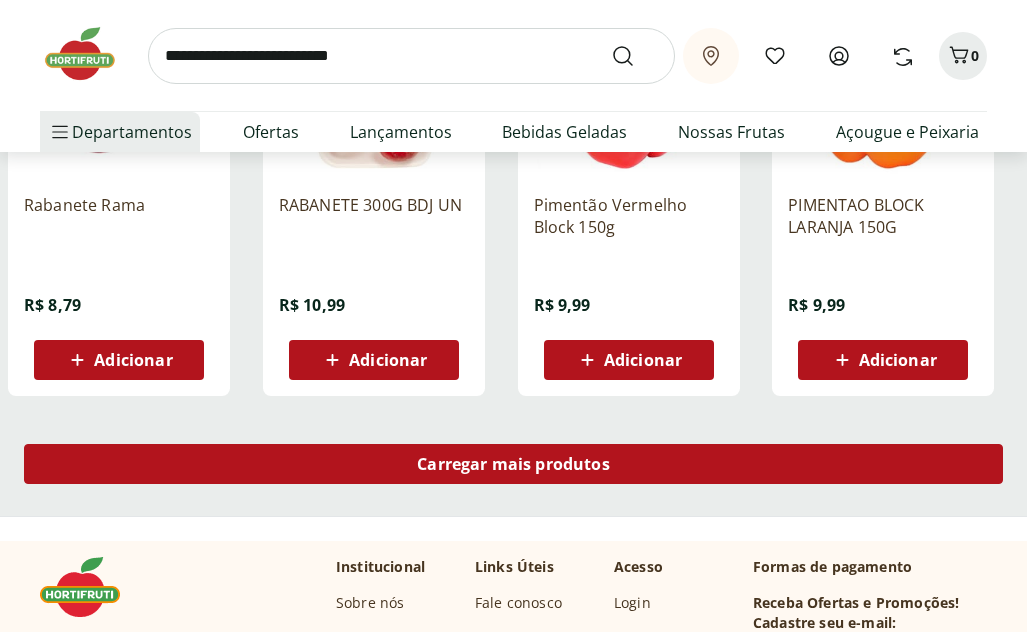 click on "Carregar mais produtos" at bounding box center [513, 464] 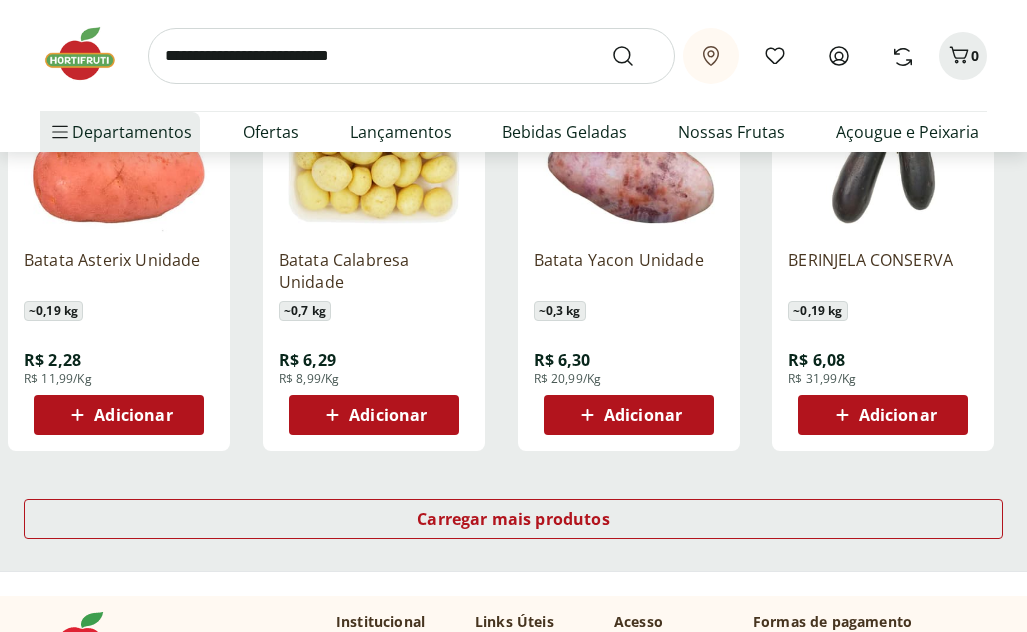 scroll, scrollTop: 6500, scrollLeft: 0, axis: vertical 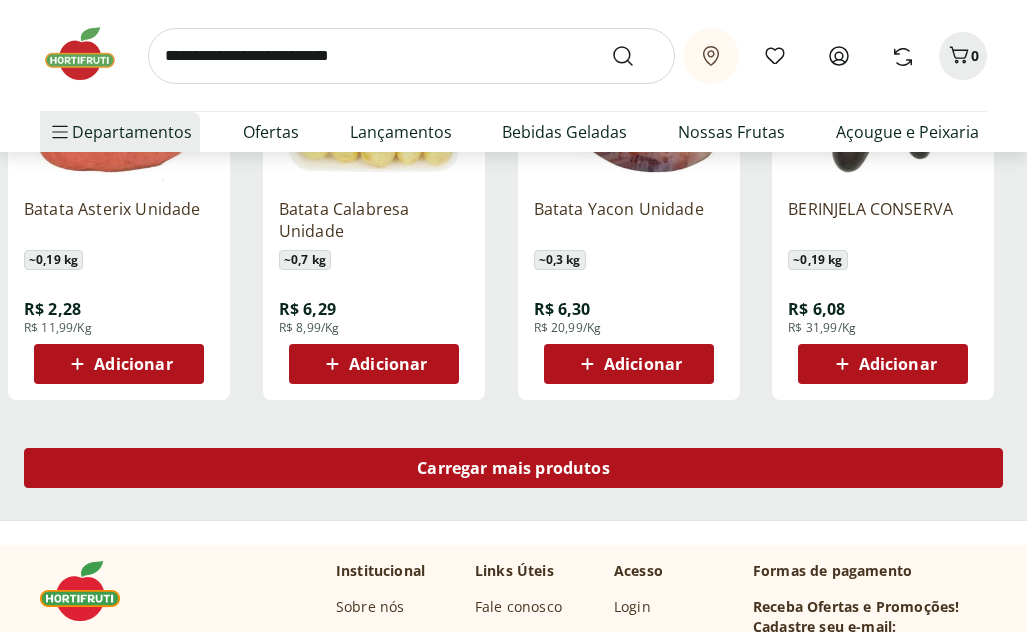 click on "Carregar mais produtos" at bounding box center [513, 468] 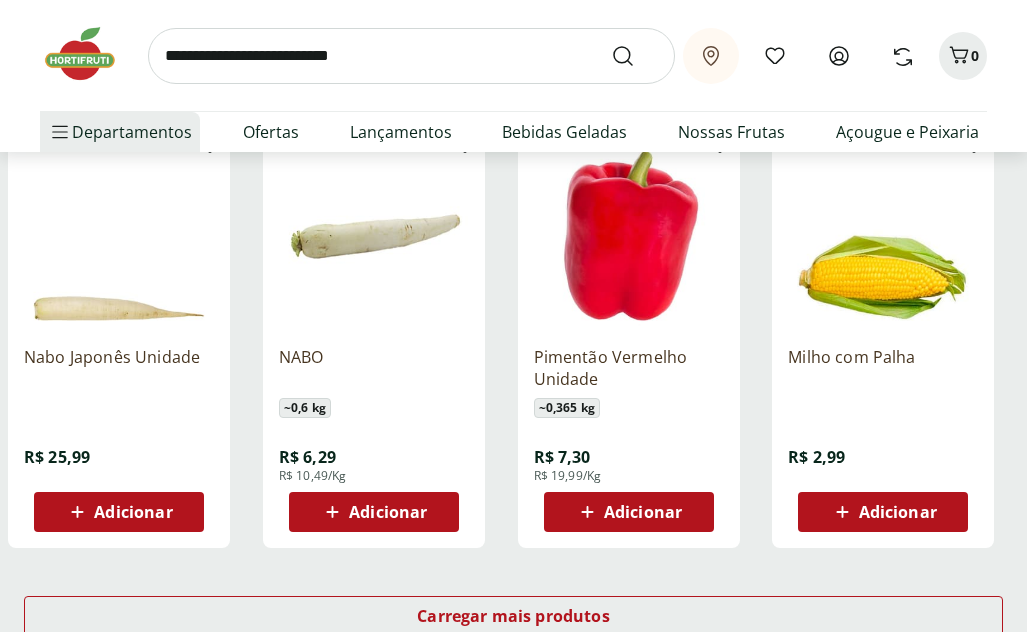 scroll, scrollTop: 7700, scrollLeft: 0, axis: vertical 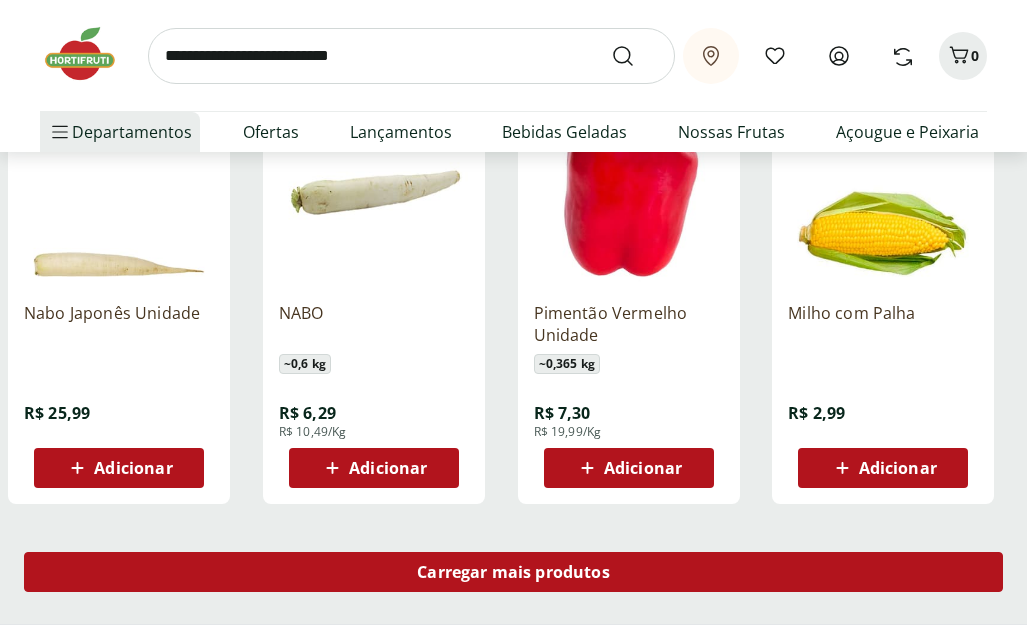 click on "Carregar mais produtos" at bounding box center [513, 572] 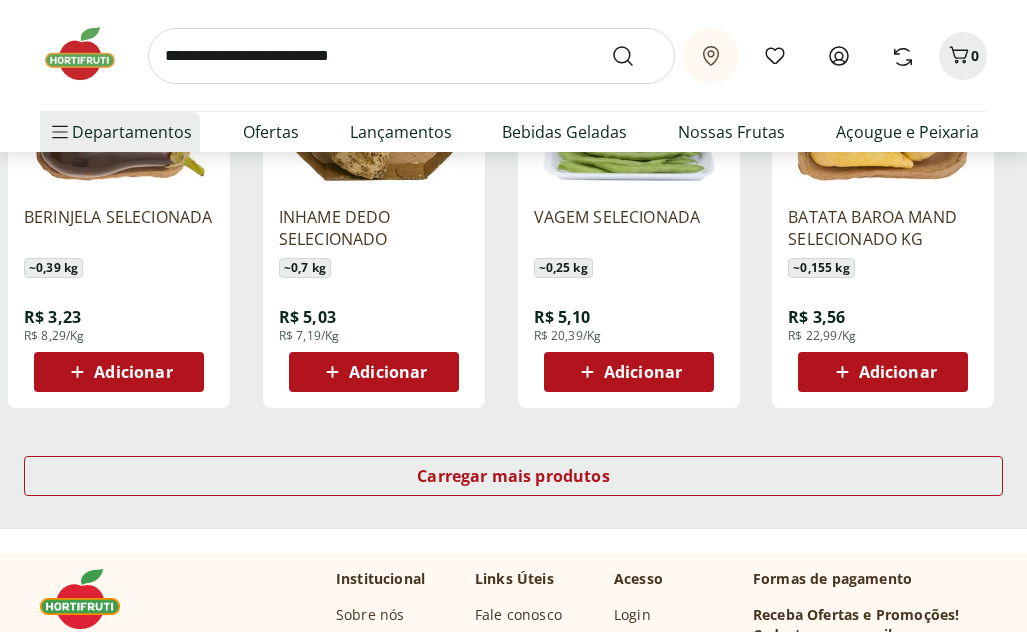 scroll, scrollTop: 9200, scrollLeft: 0, axis: vertical 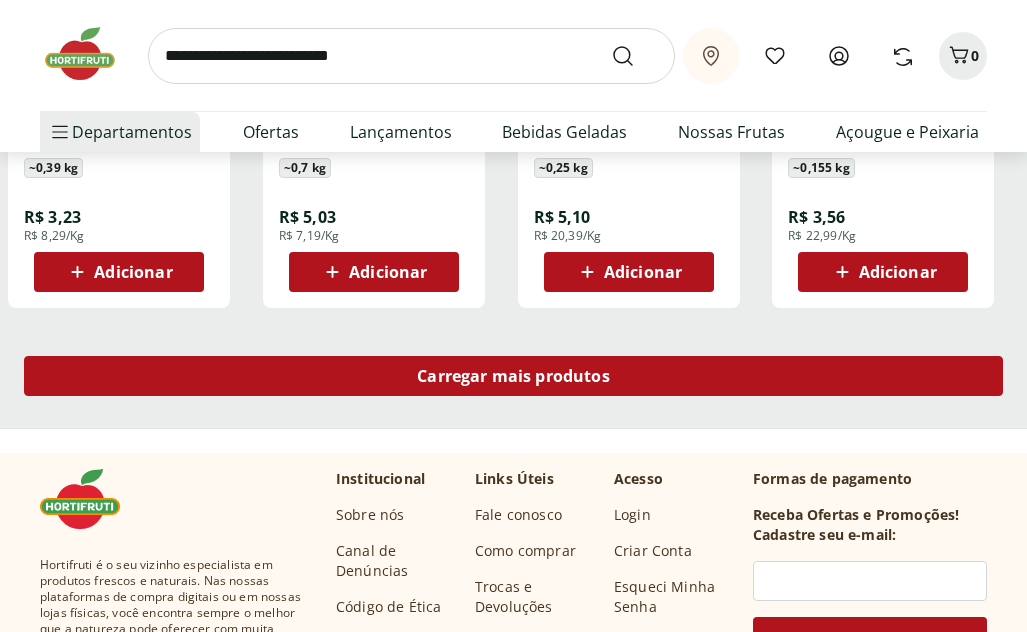 click on "Carregar mais produtos" at bounding box center [513, 376] 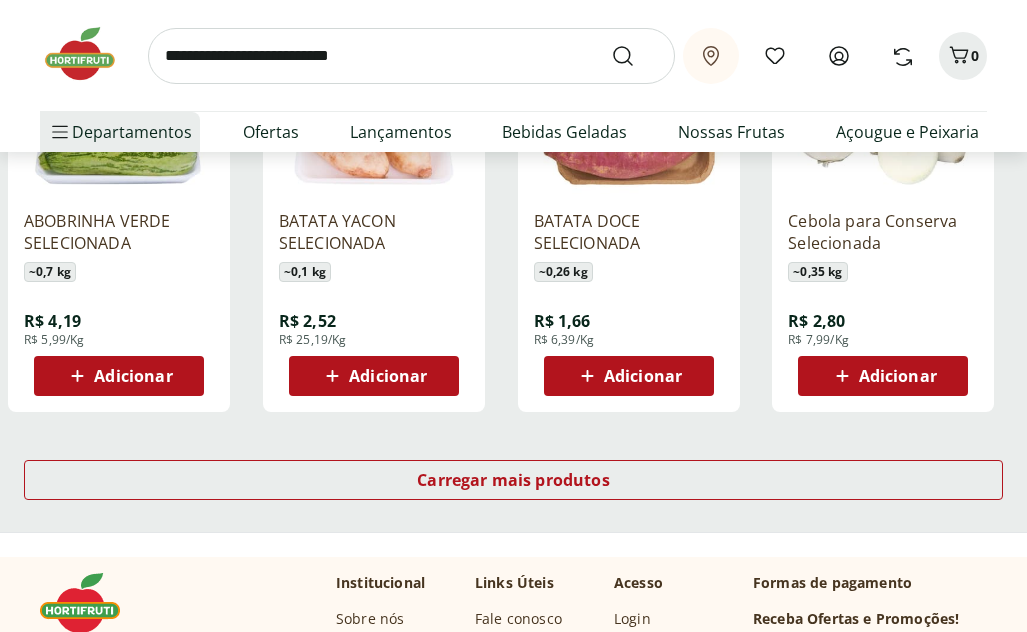 scroll, scrollTop: 10300, scrollLeft: 0, axis: vertical 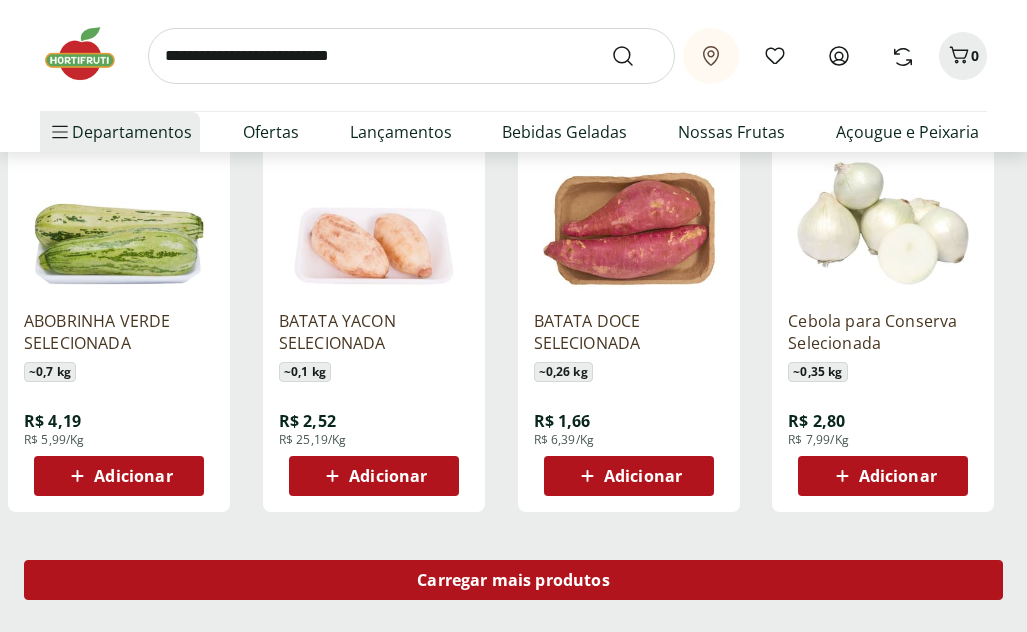 click on "Carregar mais produtos" at bounding box center [513, 580] 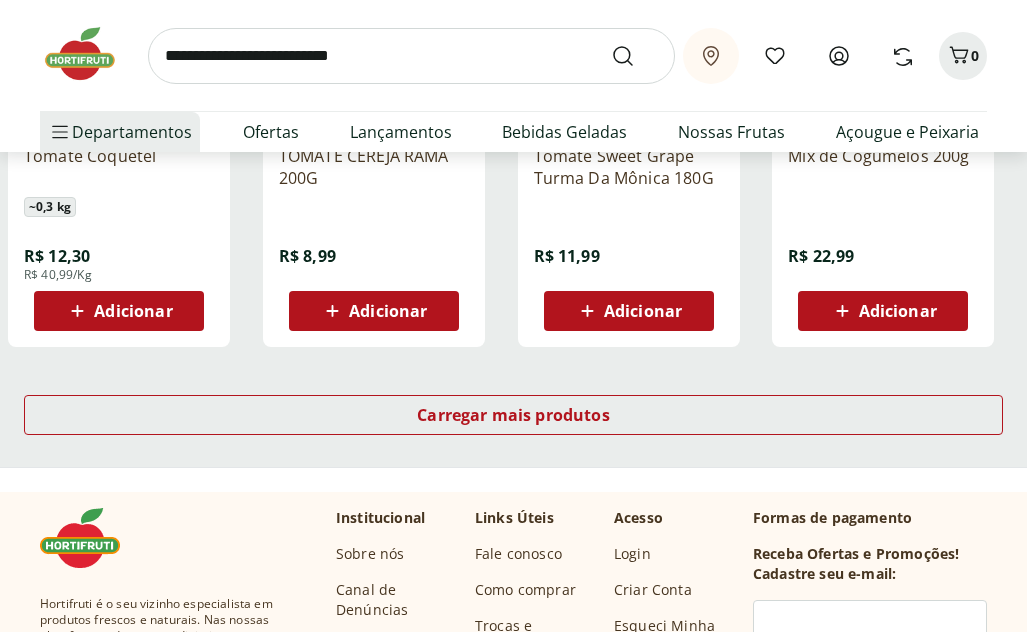 scroll, scrollTop: 11800, scrollLeft: 0, axis: vertical 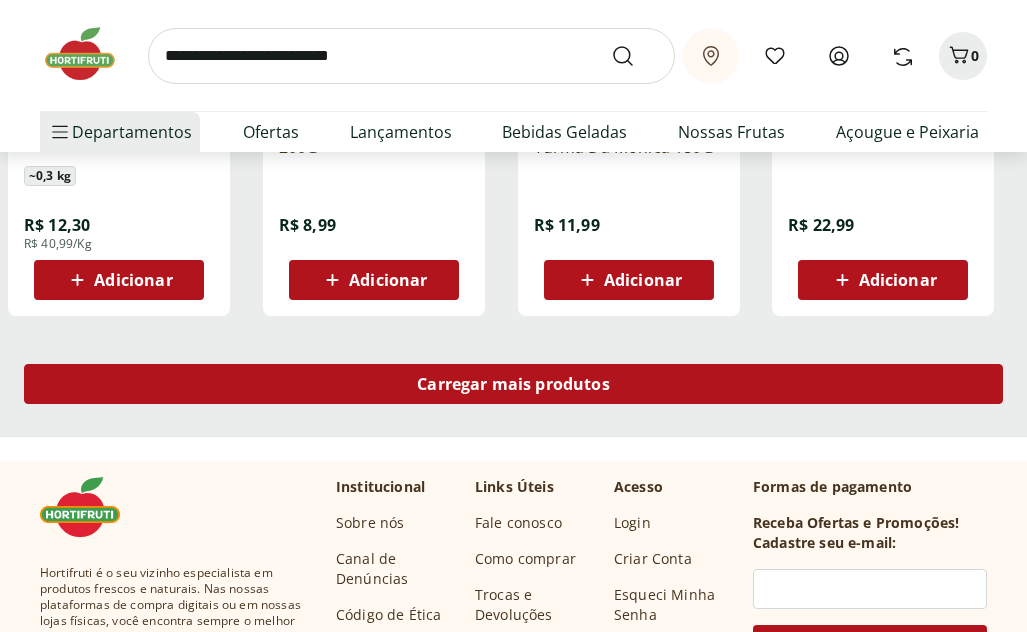 click on "Carregar mais produtos" at bounding box center [513, 384] 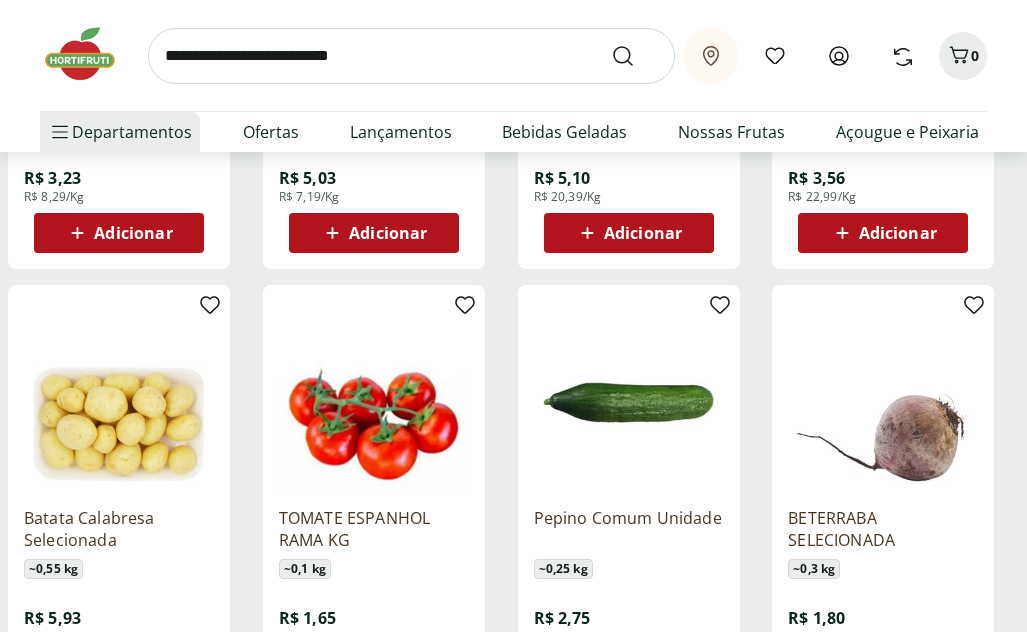 scroll, scrollTop: 9200, scrollLeft: 0, axis: vertical 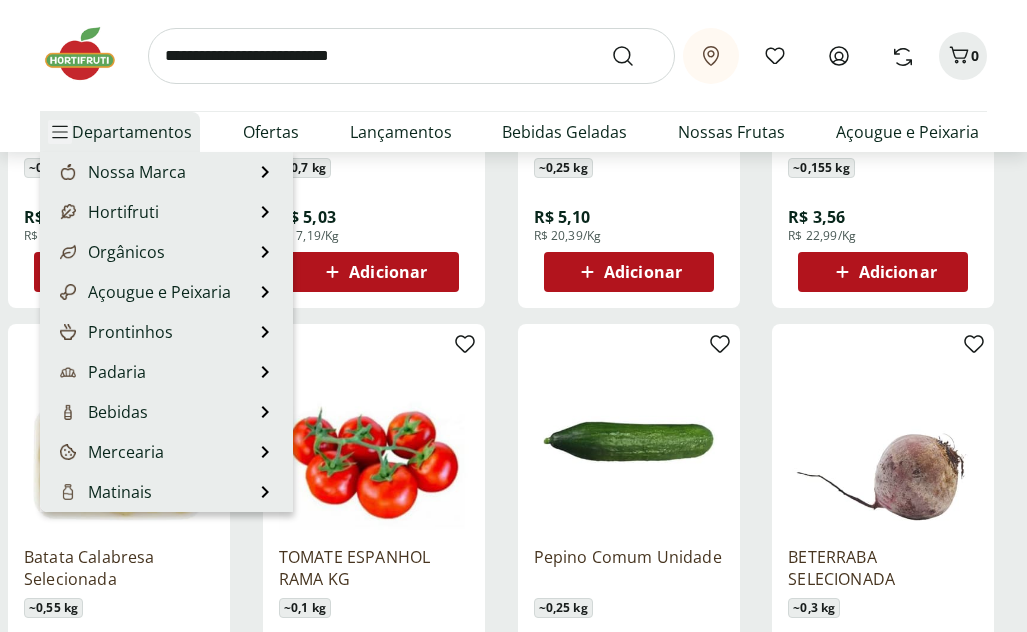 click 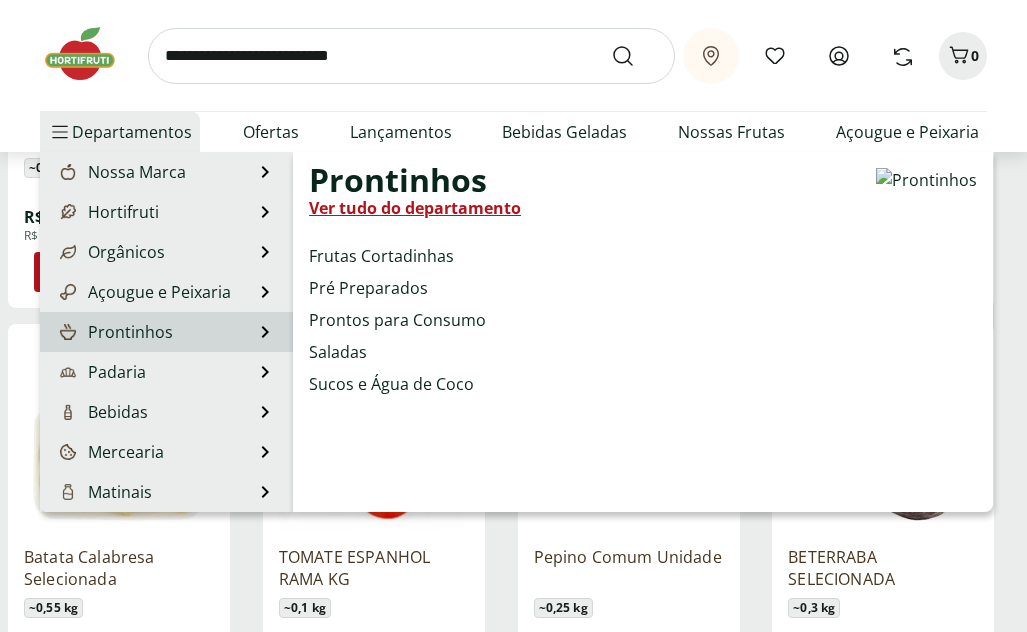 click on "Ver tudo do departamento" at bounding box center [415, 208] 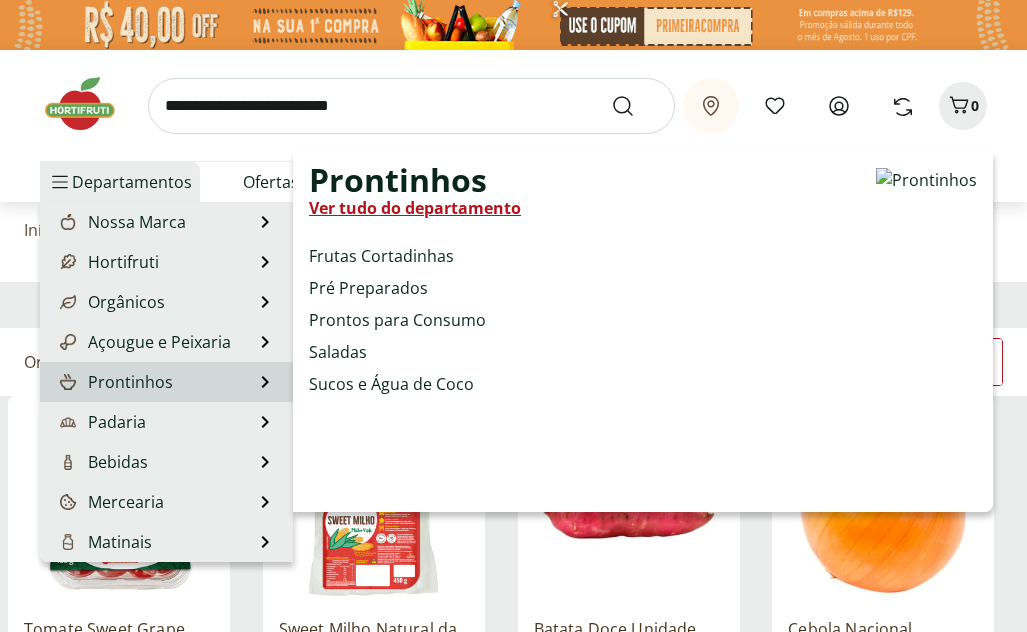 select on "**********" 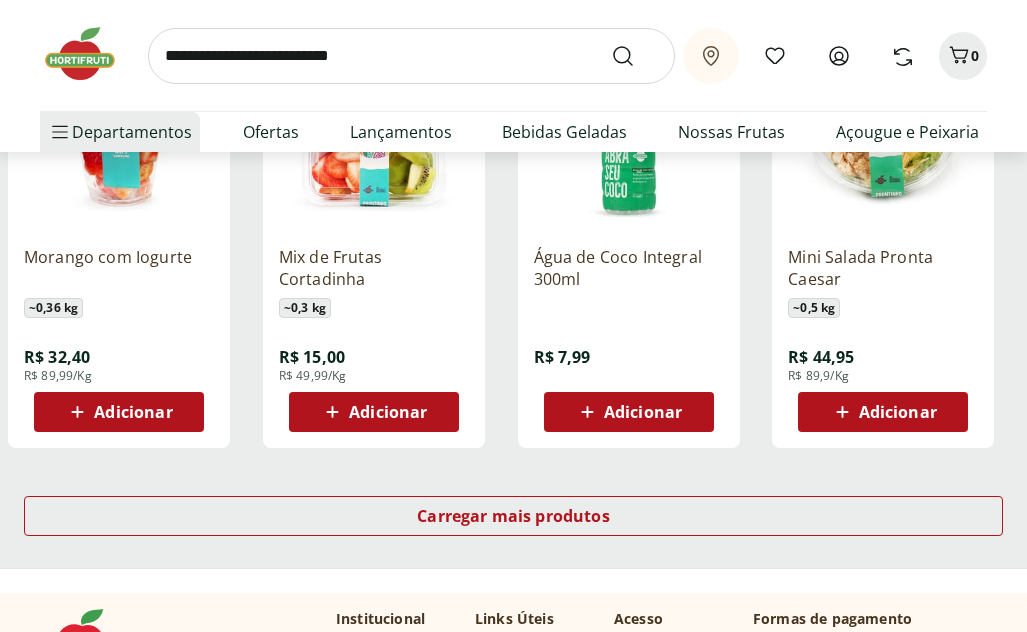 scroll, scrollTop: 1300, scrollLeft: 0, axis: vertical 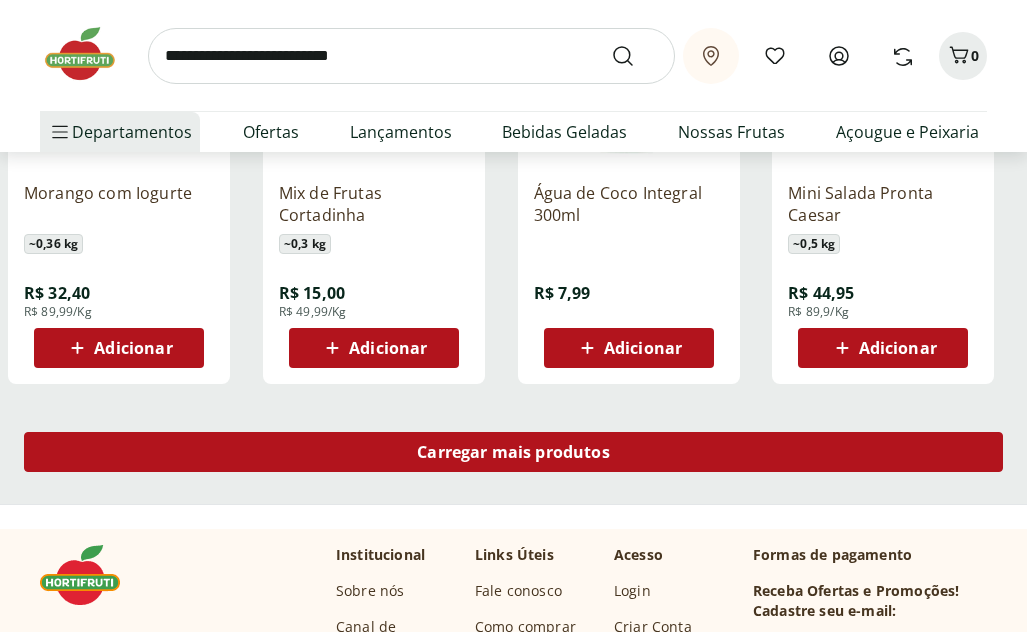 click on "Carregar mais produtos" at bounding box center [513, 452] 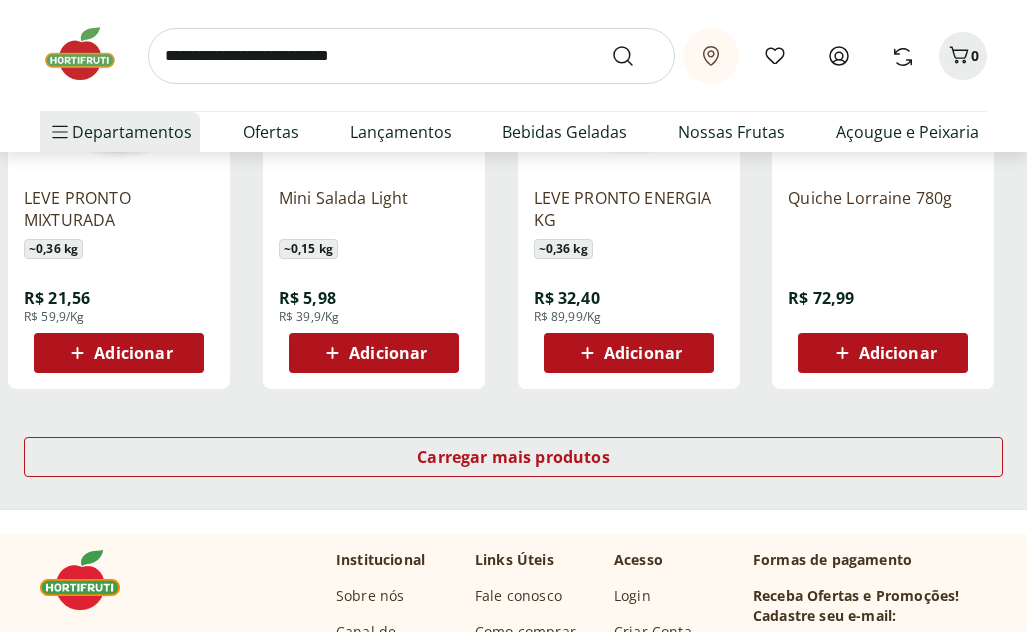 scroll, scrollTop: 2600, scrollLeft: 0, axis: vertical 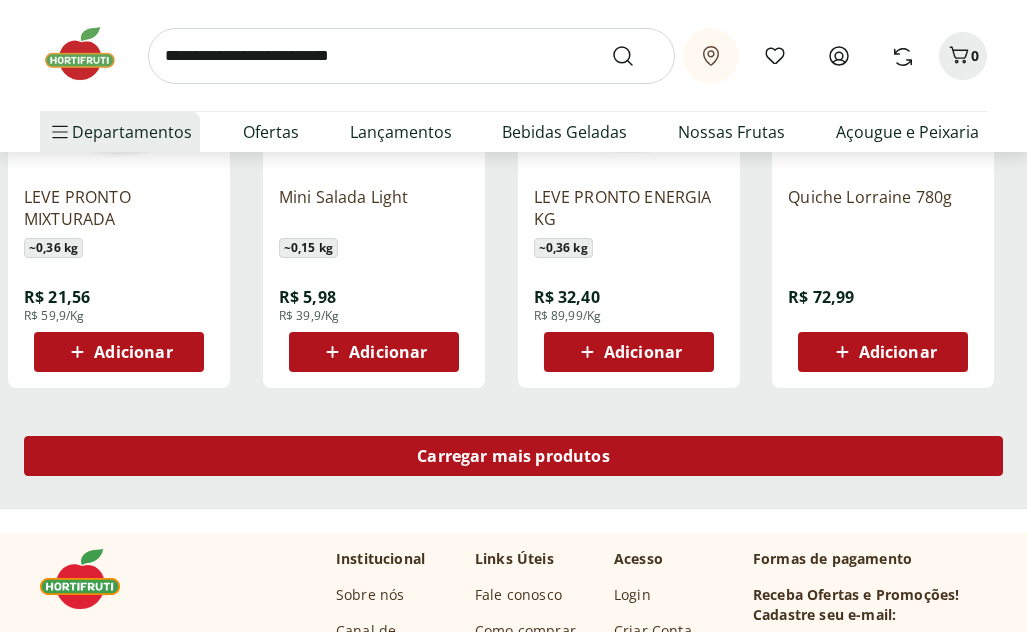 click on "Carregar mais produtos" at bounding box center (513, 456) 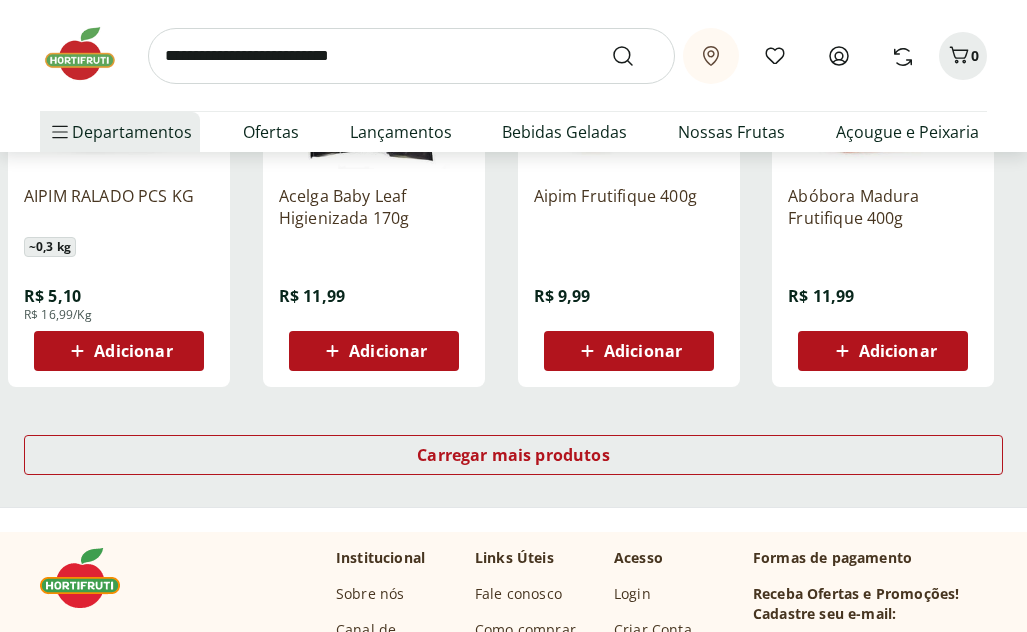 scroll, scrollTop: 4000, scrollLeft: 0, axis: vertical 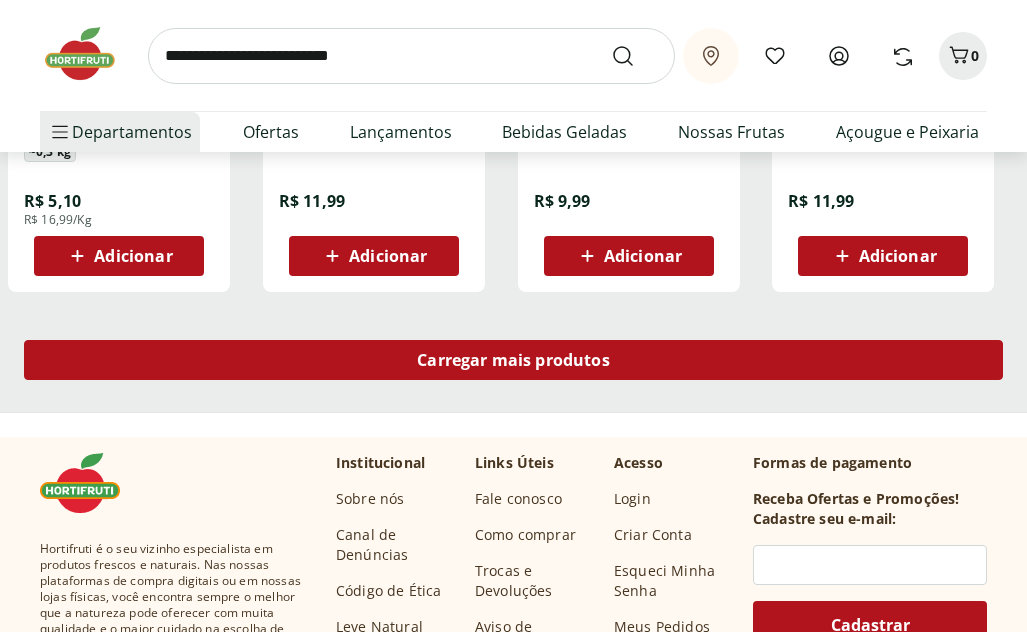 click on "Carregar mais produtos" at bounding box center (513, 360) 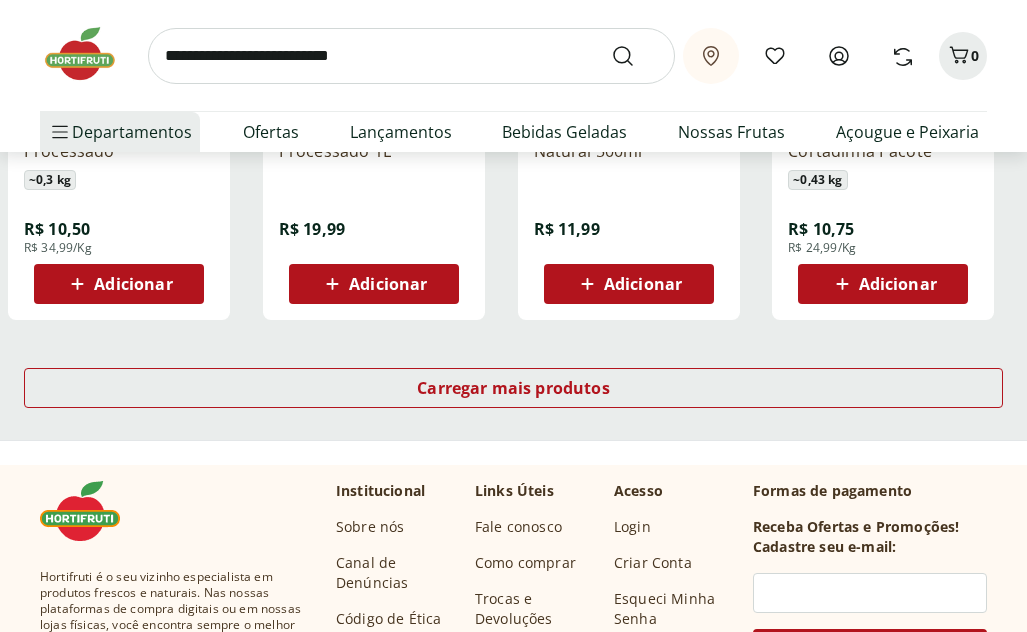 scroll, scrollTop: 5300, scrollLeft: 0, axis: vertical 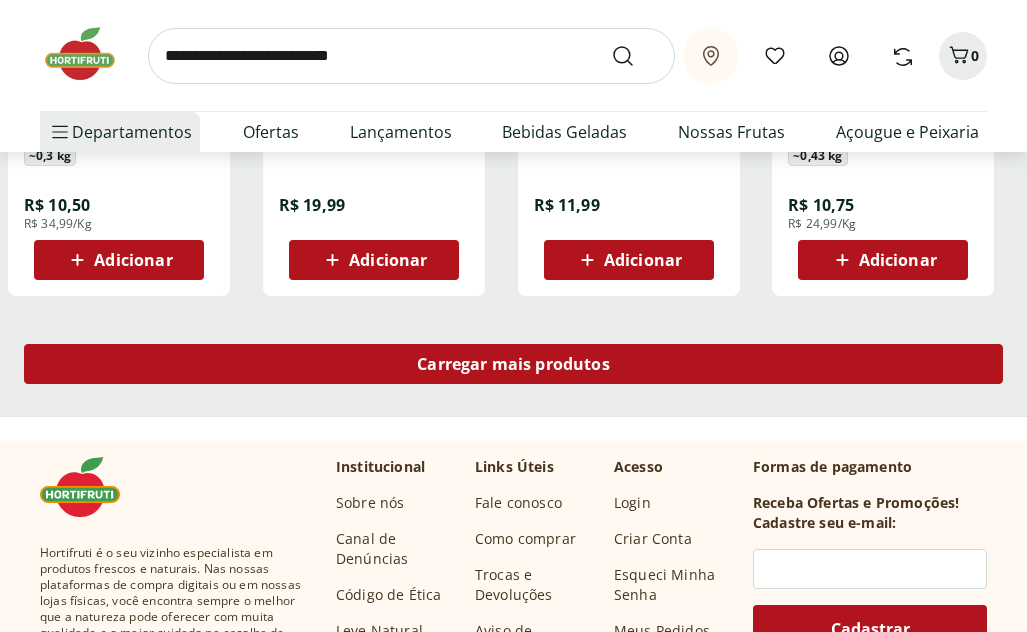 click on "Carregar mais produtos" at bounding box center (513, 364) 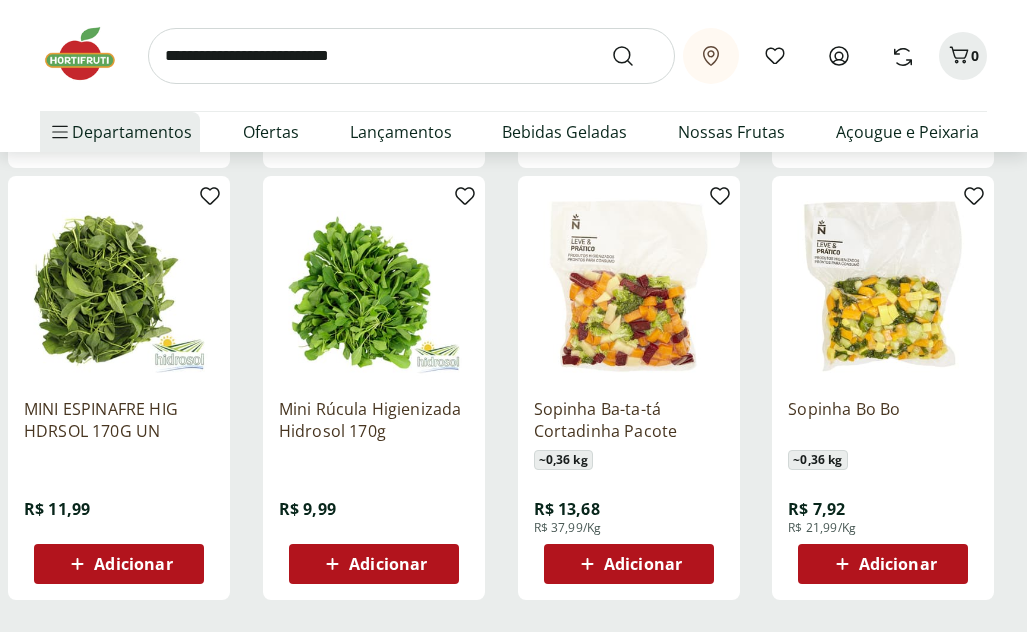 scroll, scrollTop: 6400, scrollLeft: 0, axis: vertical 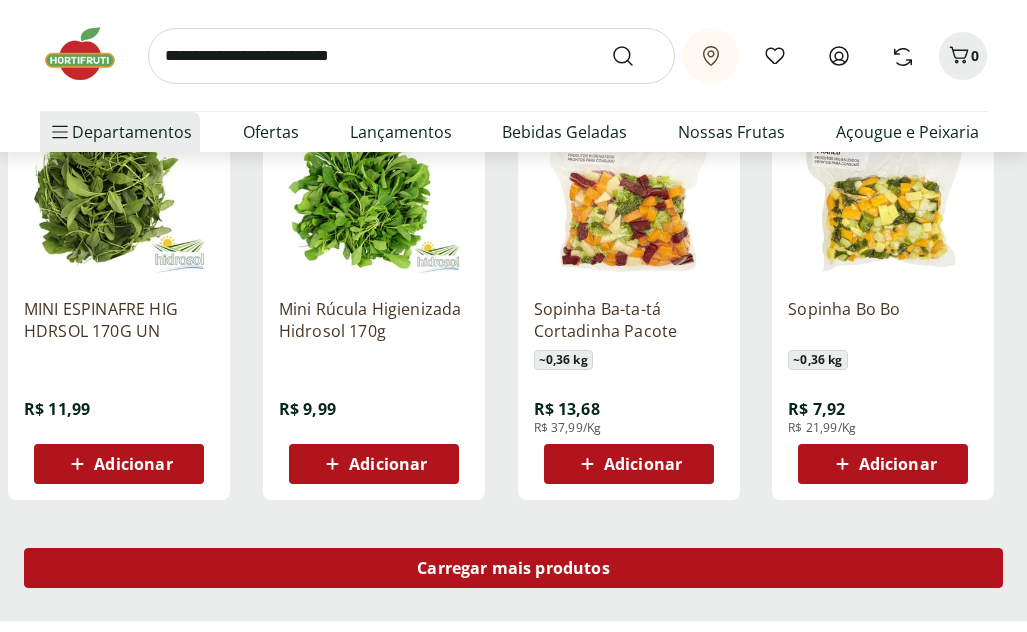 click on "Carregar mais produtos" at bounding box center (513, 568) 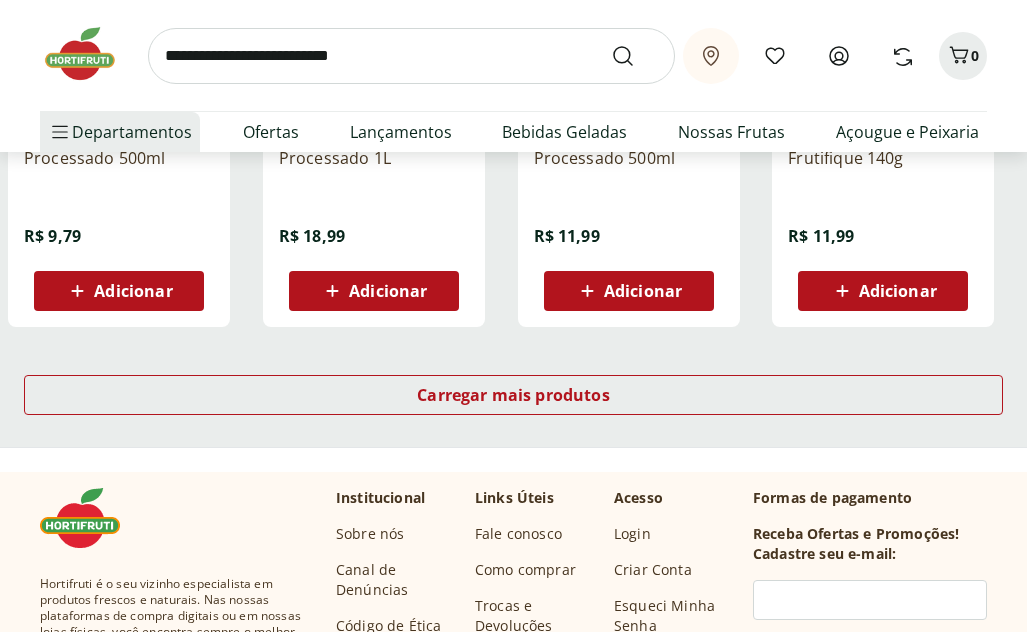 scroll, scrollTop: 7900, scrollLeft: 0, axis: vertical 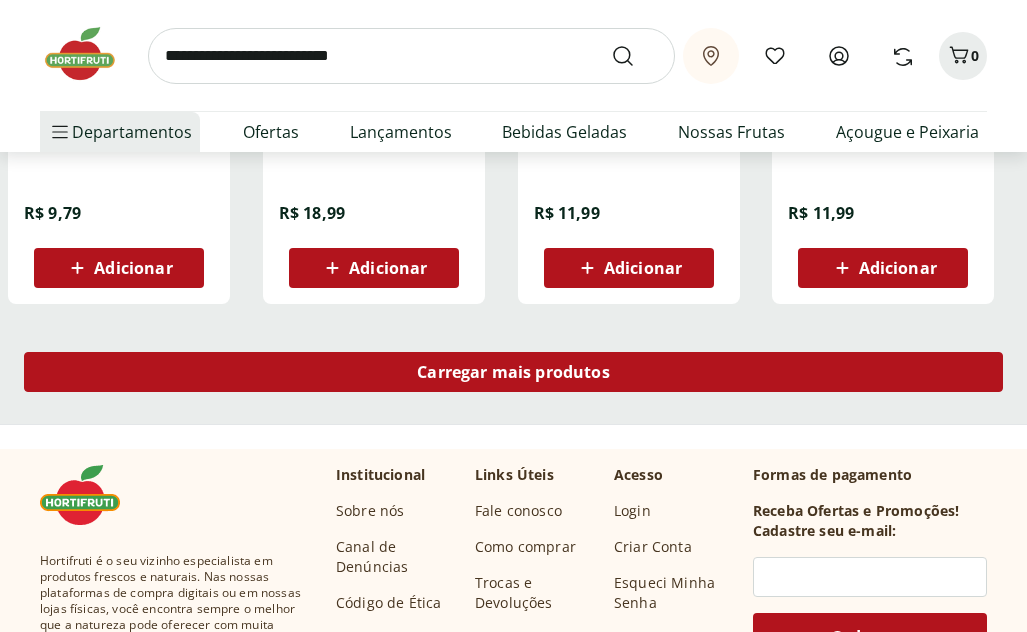 click on "Carregar mais produtos" at bounding box center [513, 372] 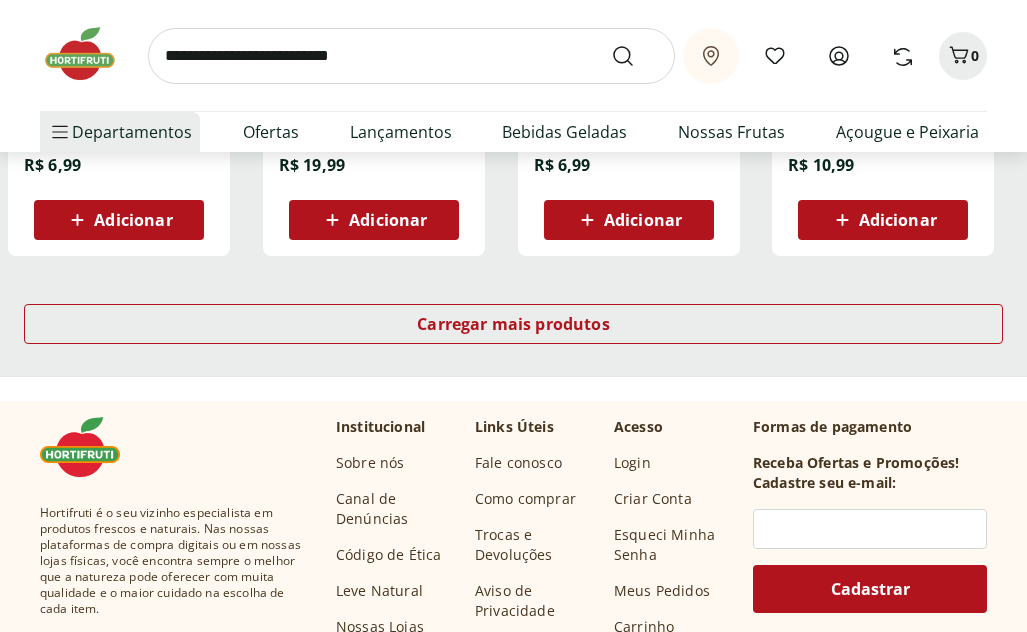 scroll, scrollTop: 9300, scrollLeft: 0, axis: vertical 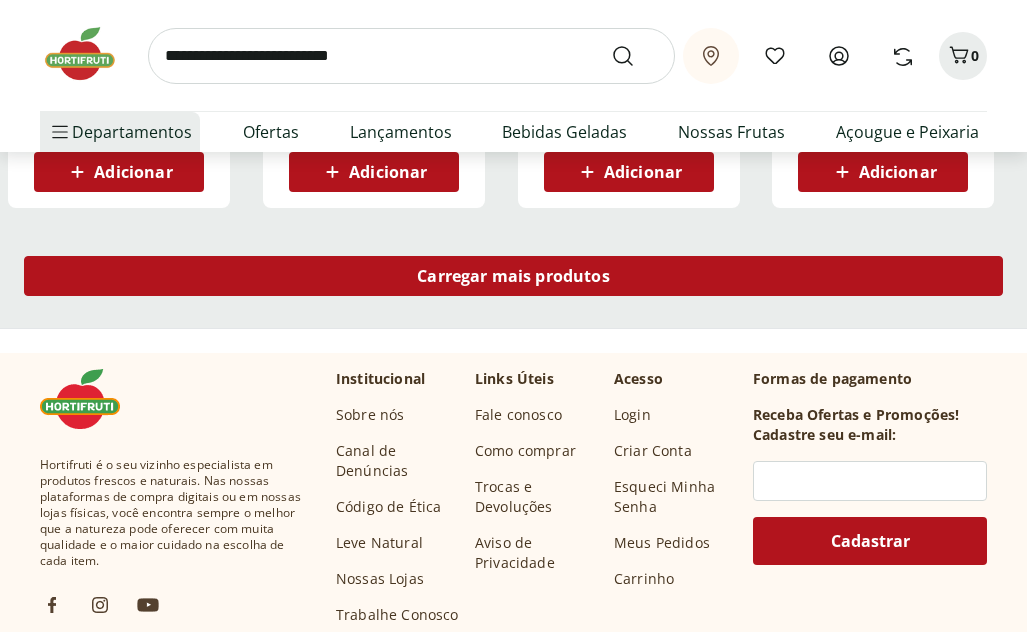 click on "Carregar mais produtos" at bounding box center [513, 276] 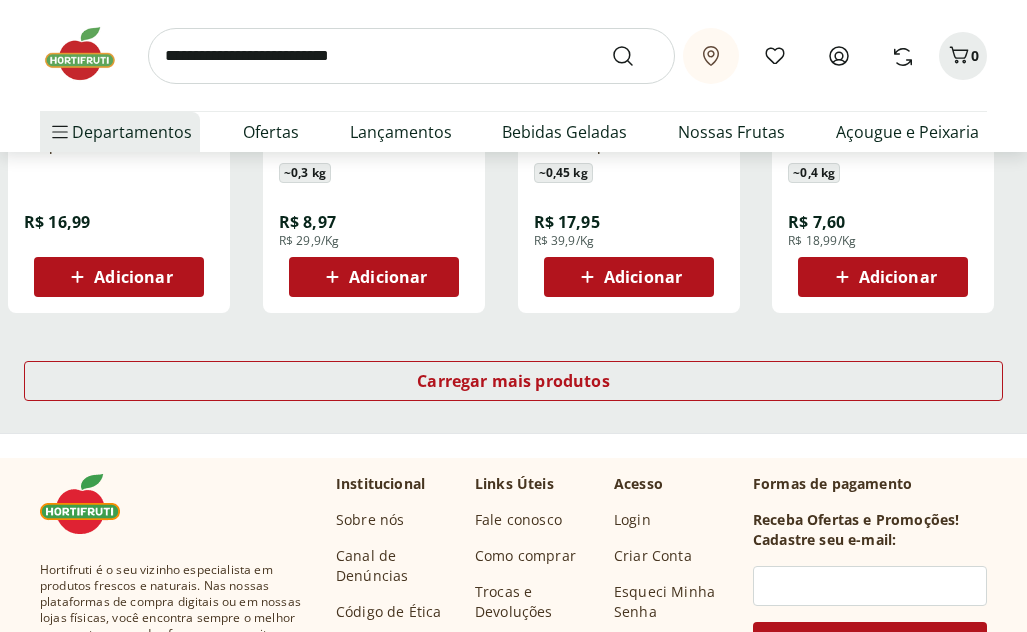scroll, scrollTop: 10500, scrollLeft: 0, axis: vertical 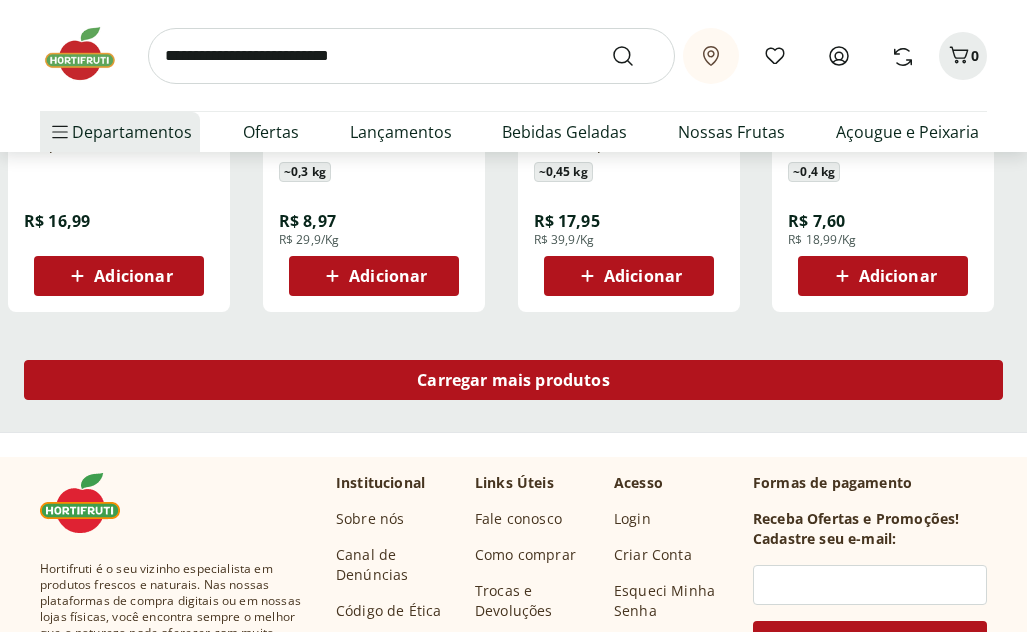 click on "Carregar mais produtos" at bounding box center (513, 380) 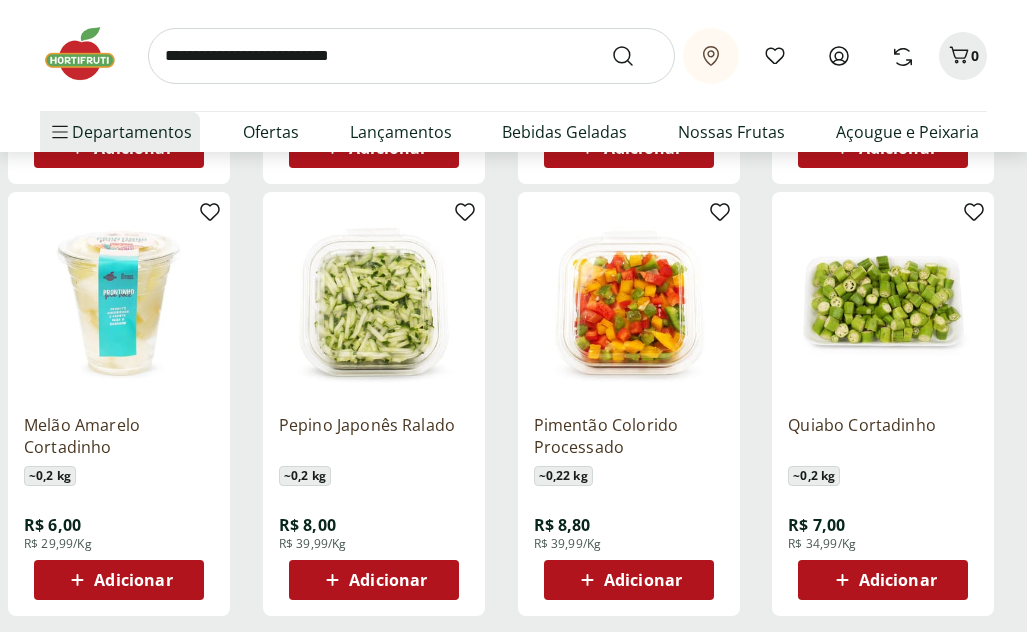 scroll, scrollTop: 11600, scrollLeft: 0, axis: vertical 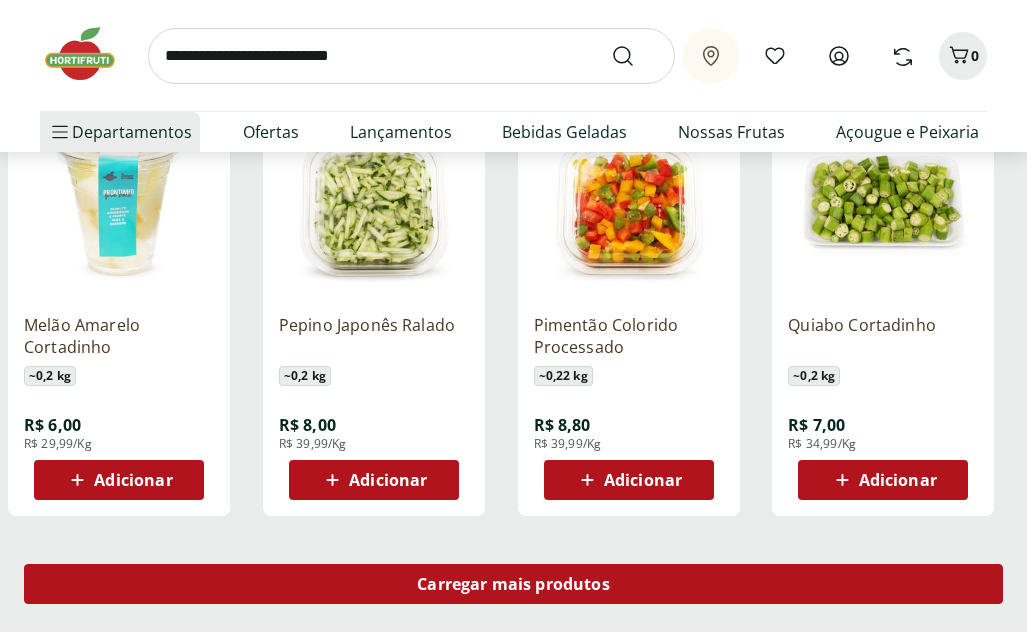 click on "Carregar mais produtos" at bounding box center (513, 584) 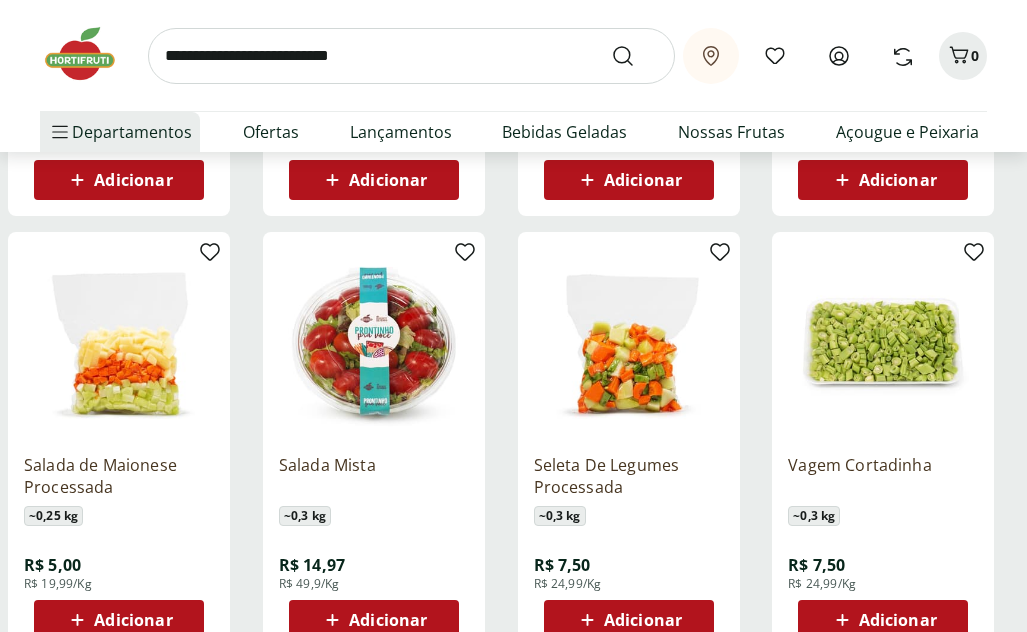 scroll, scrollTop: 12000, scrollLeft: 0, axis: vertical 